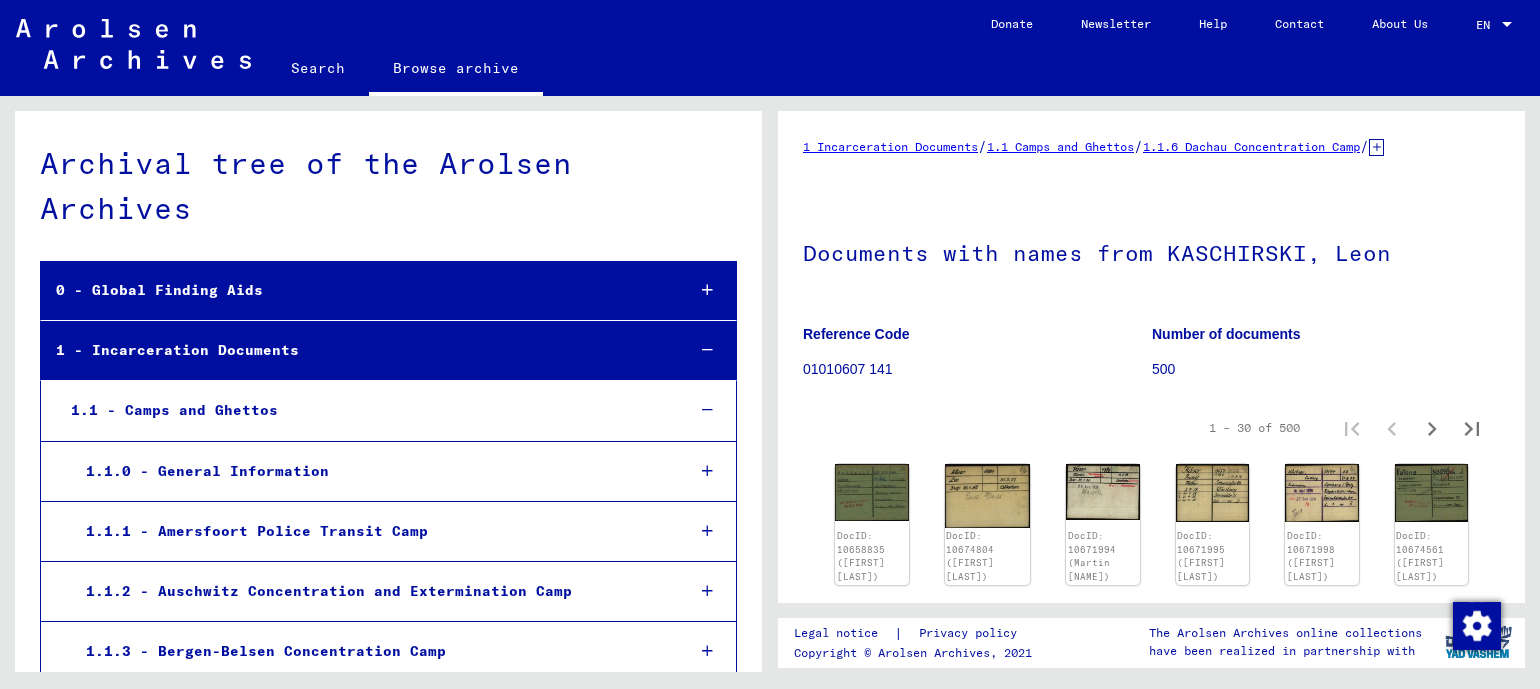 scroll, scrollTop: 0, scrollLeft: 0, axis: both 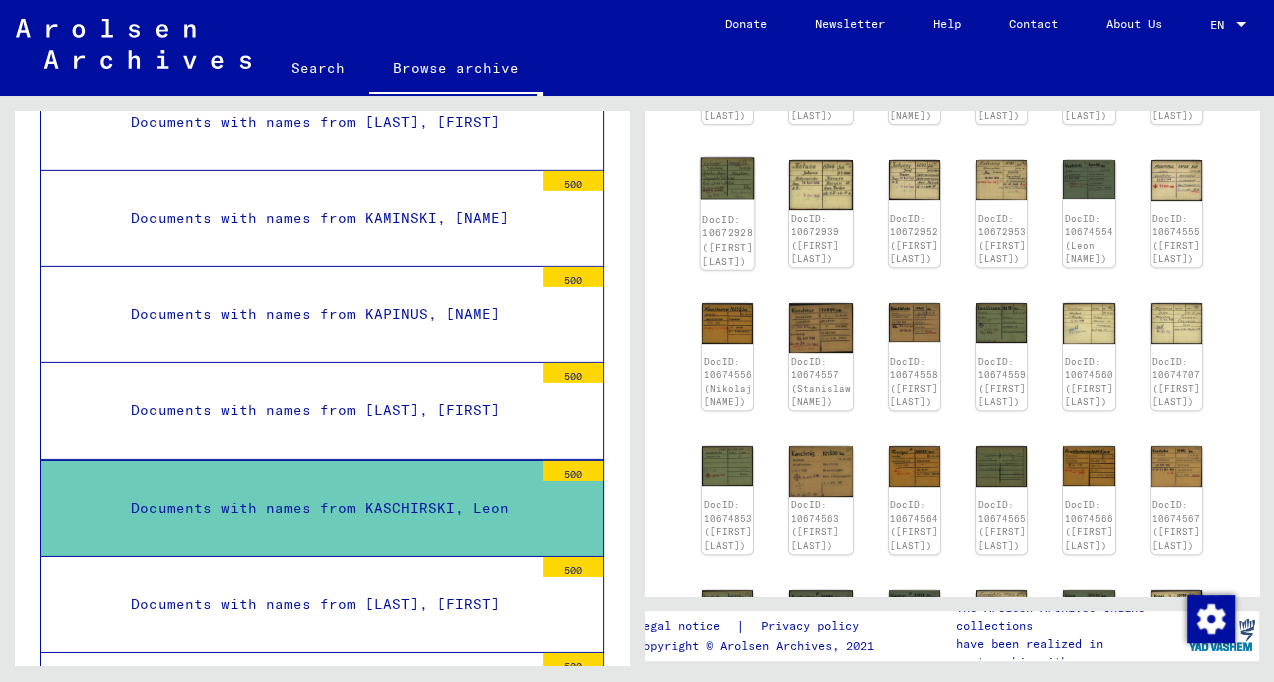 click 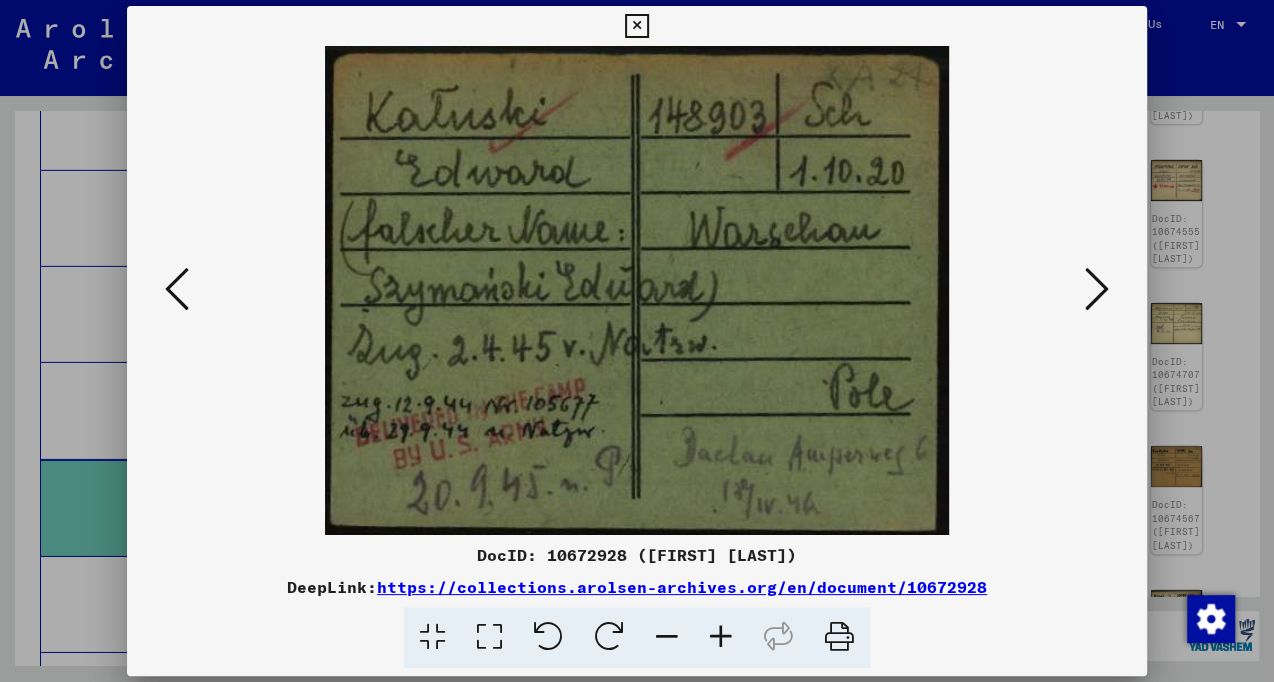 click at bounding box center [1097, 289] 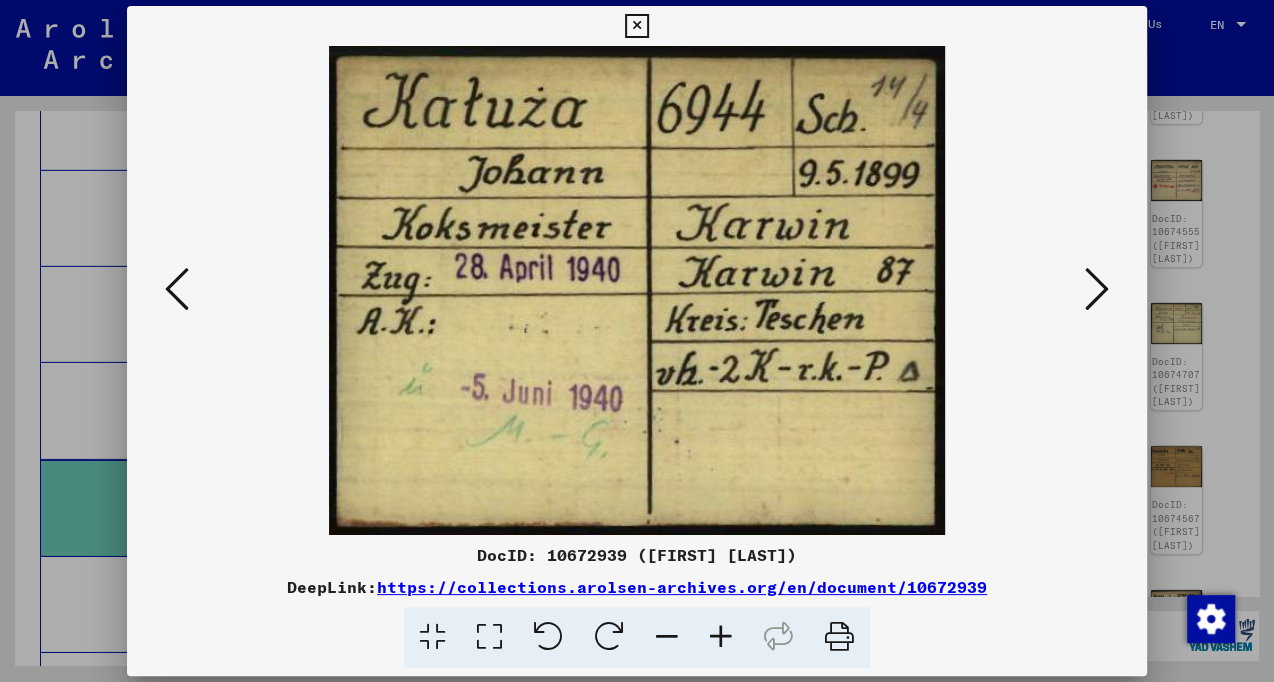click at bounding box center (1097, 289) 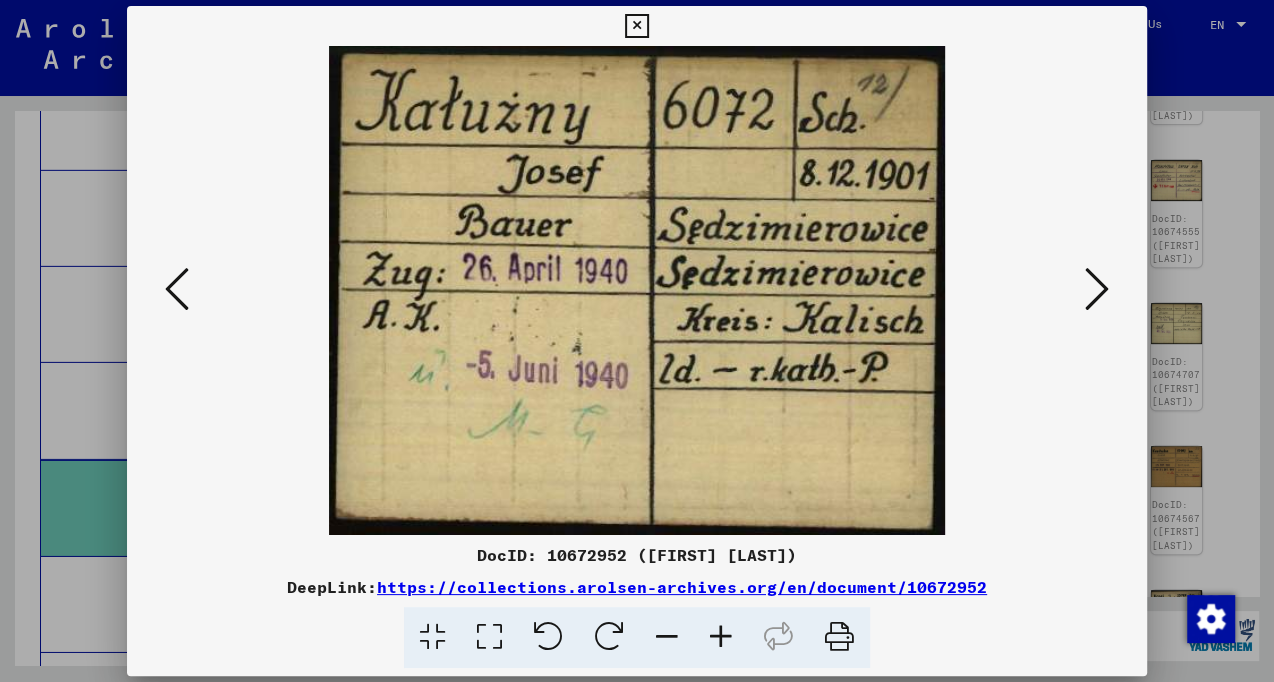 click at bounding box center (1097, 289) 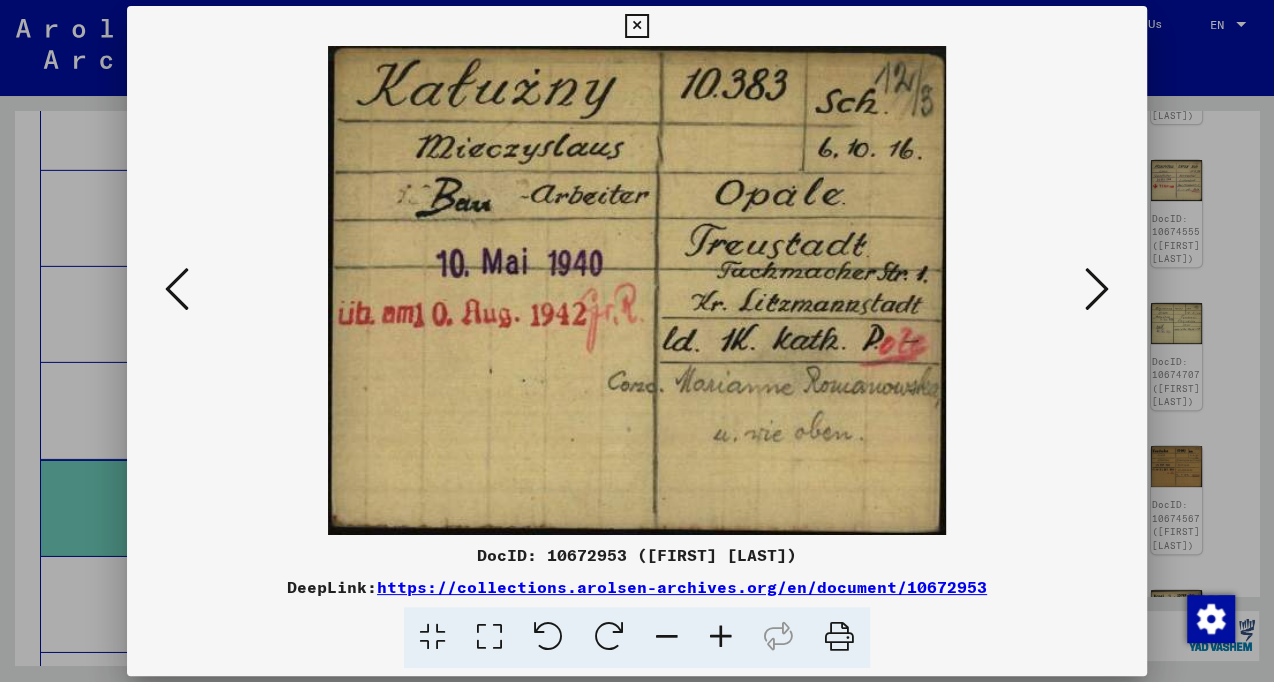 click at bounding box center [1097, 289] 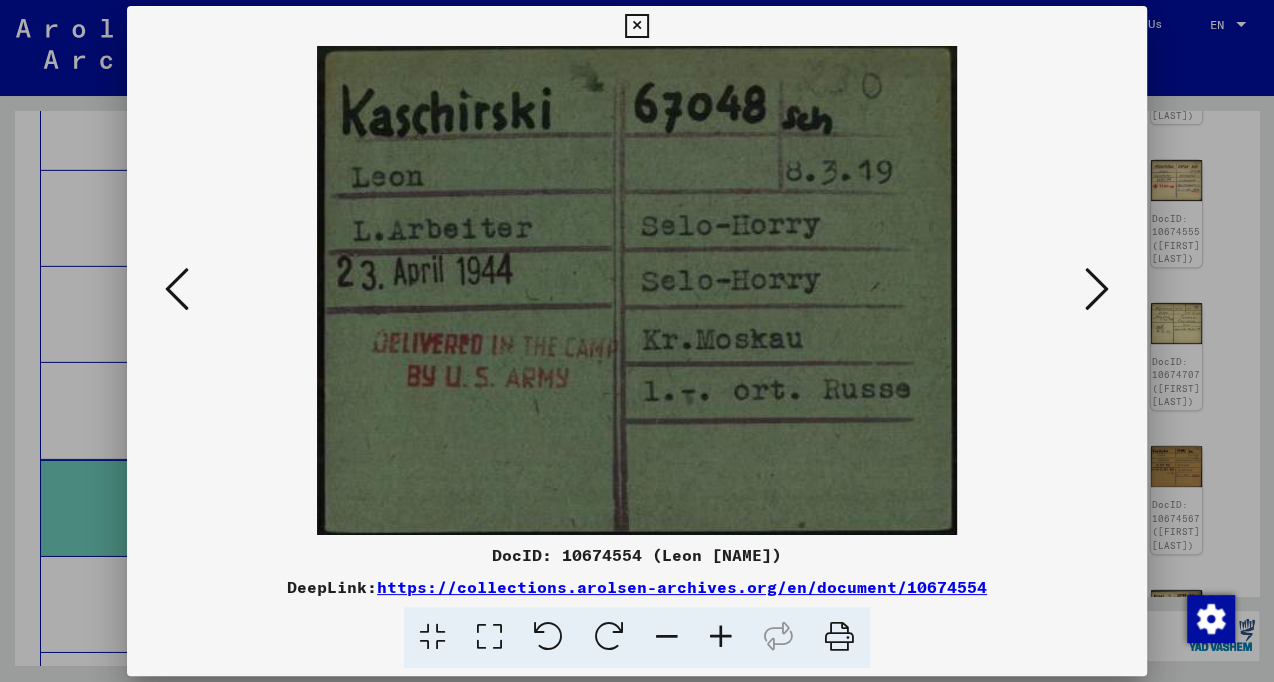 click at bounding box center [1097, 289] 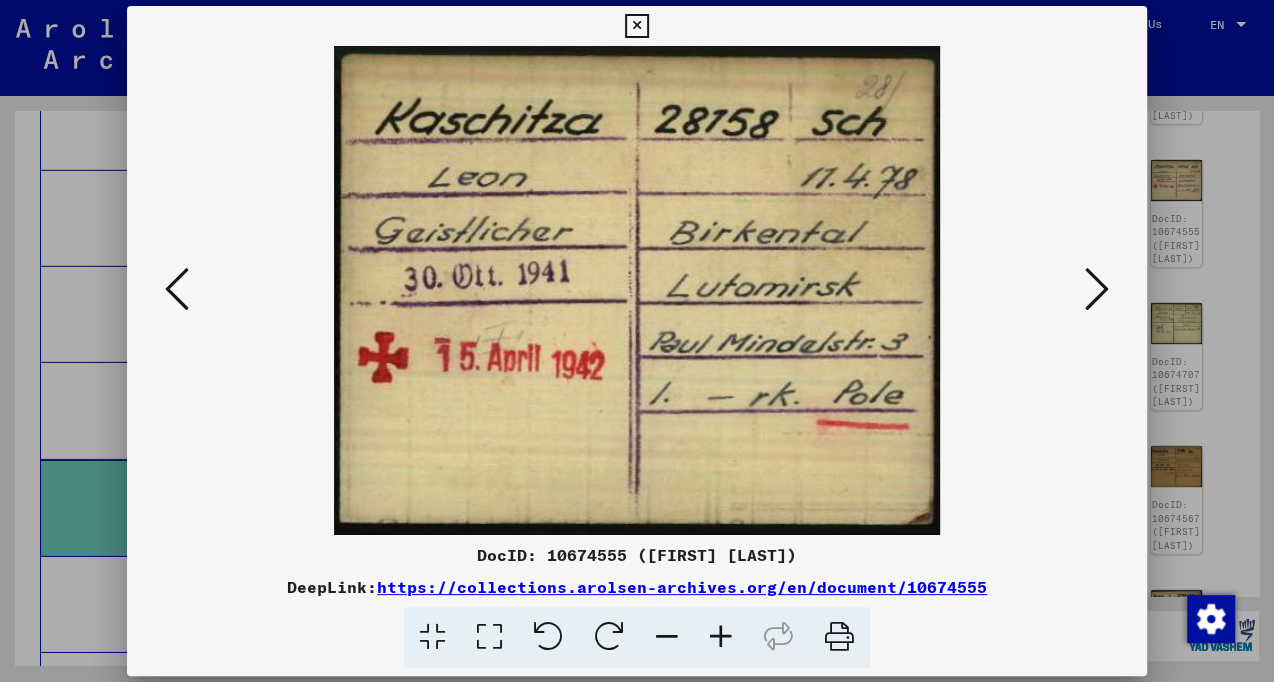 click at bounding box center [1097, 289] 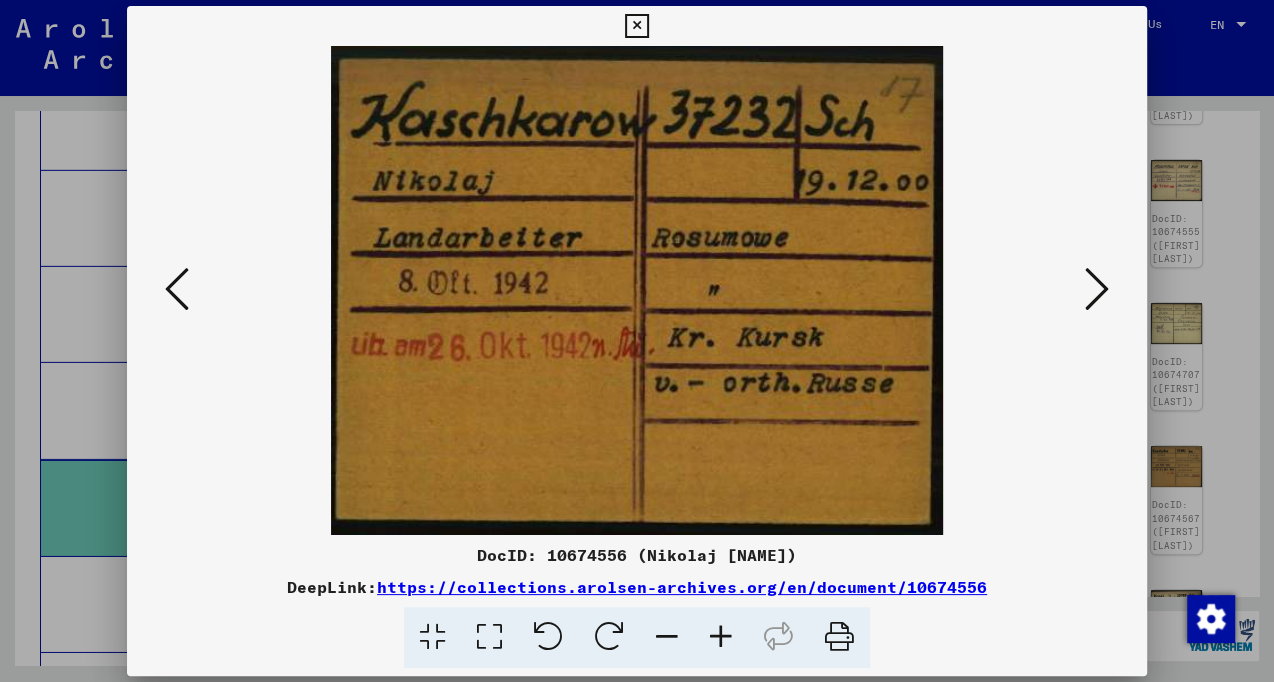 click at bounding box center [1097, 289] 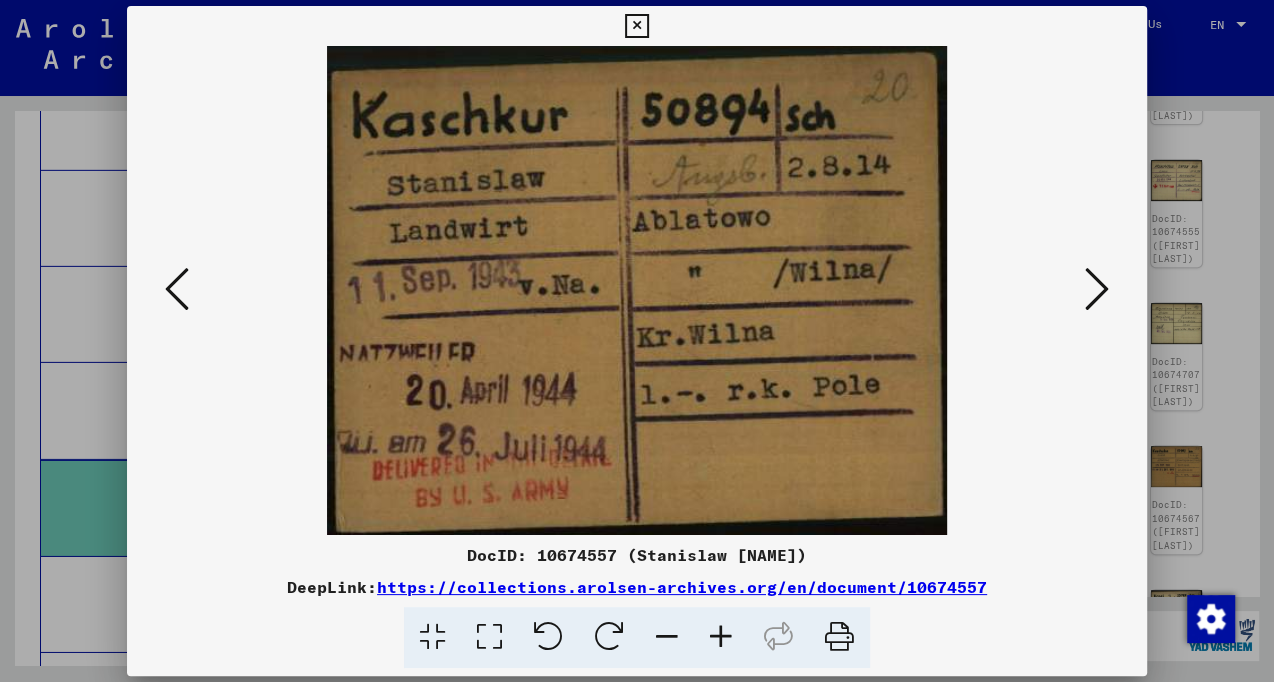 click at bounding box center [1097, 289] 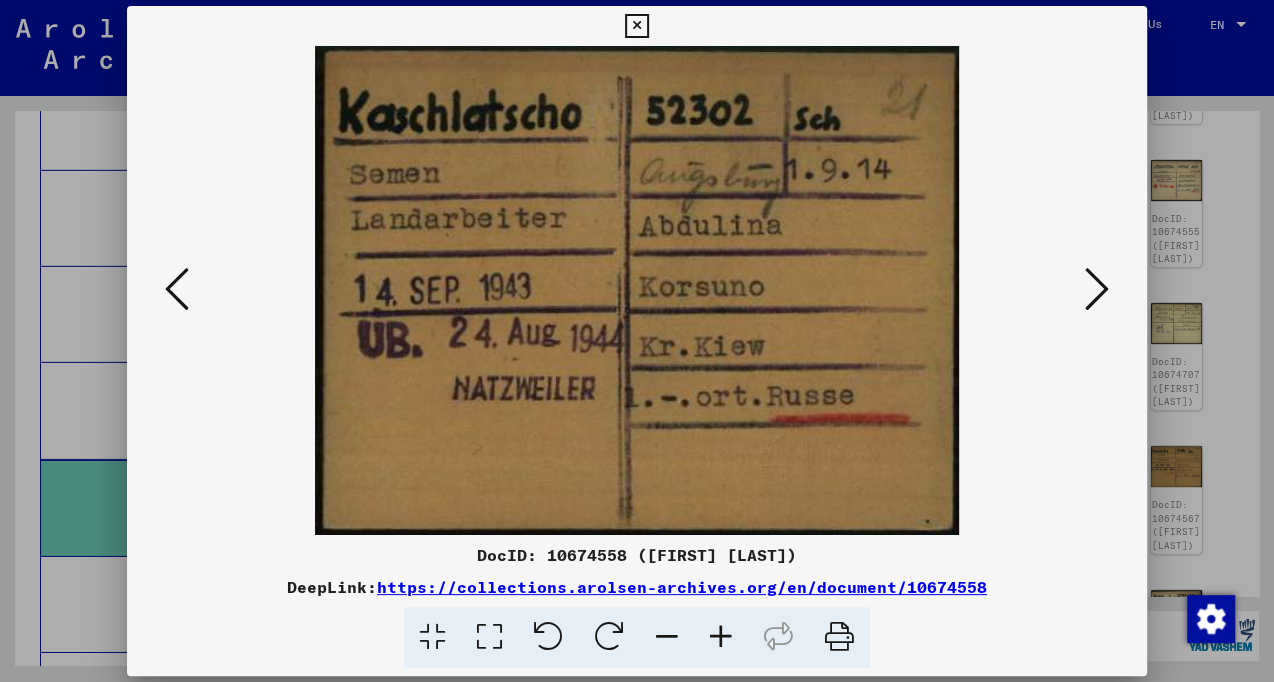 click at bounding box center (1097, 289) 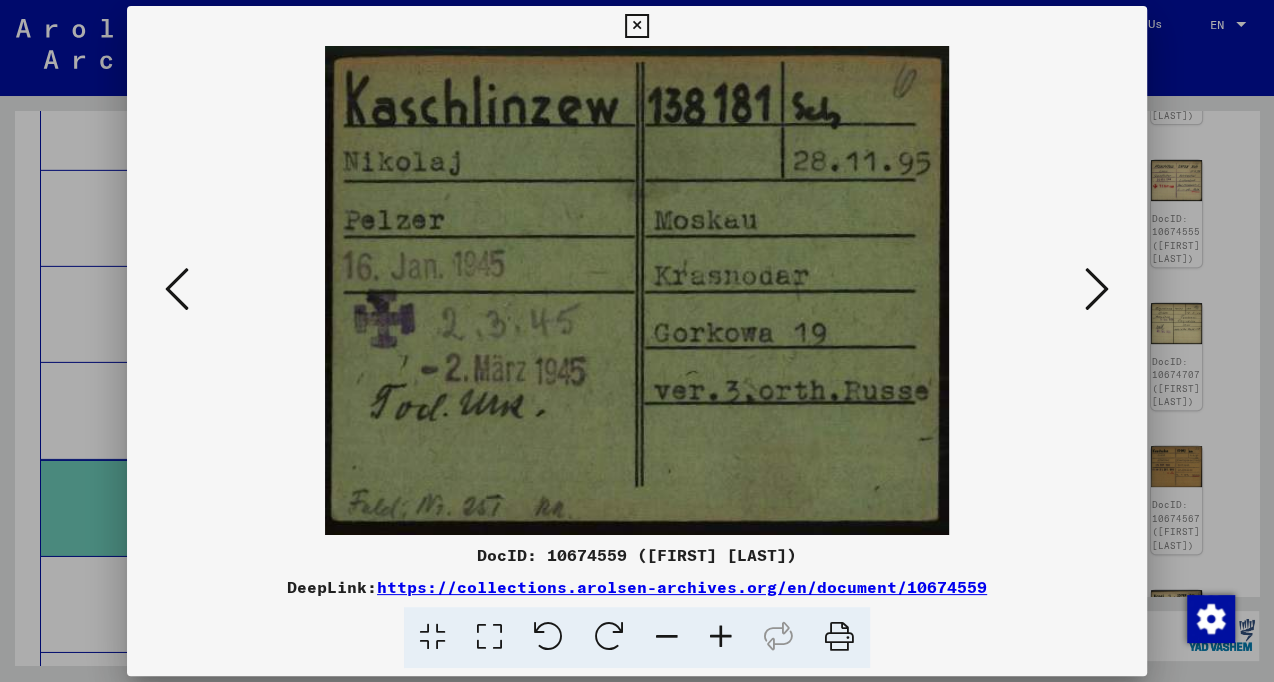 click at bounding box center (1097, 289) 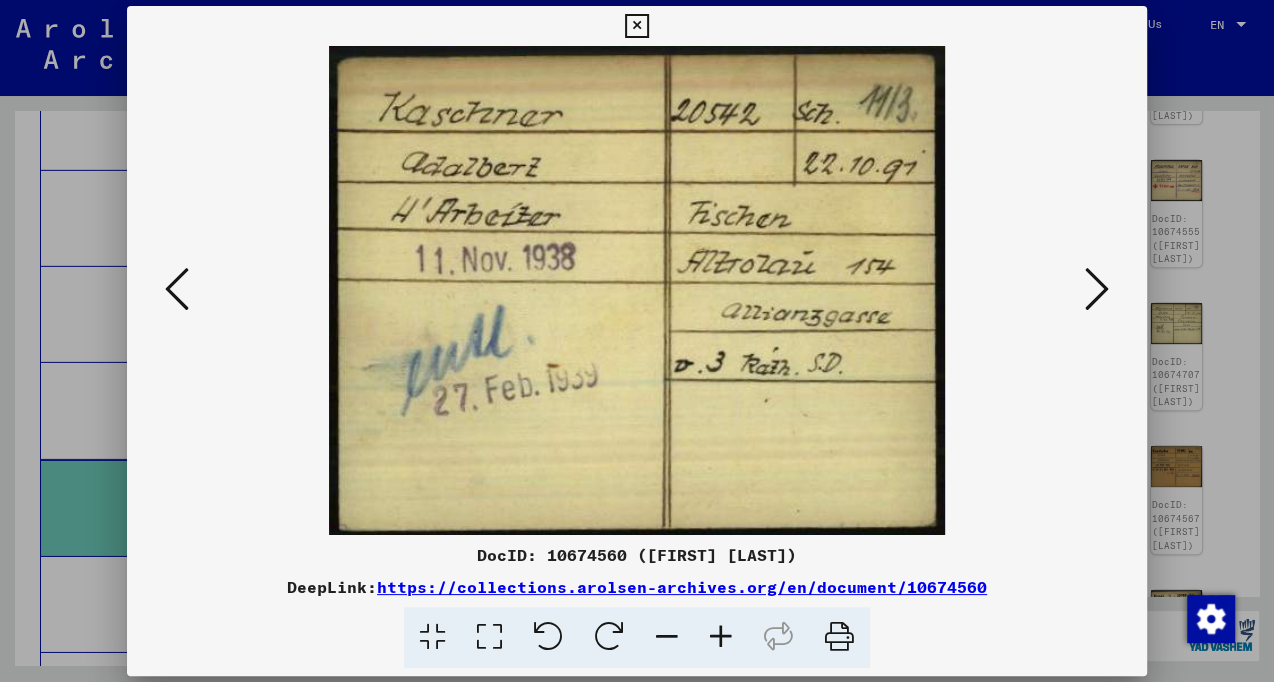 click at bounding box center [1097, 289] 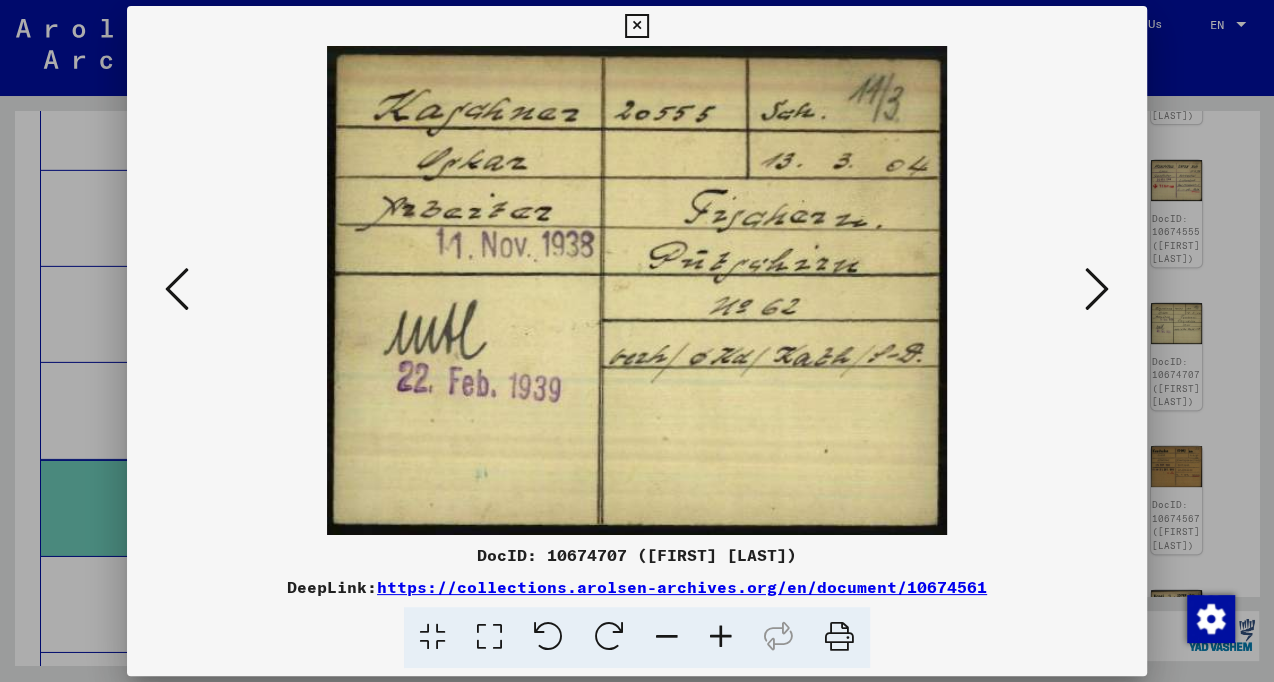 click at bounding box center [1097, 289] 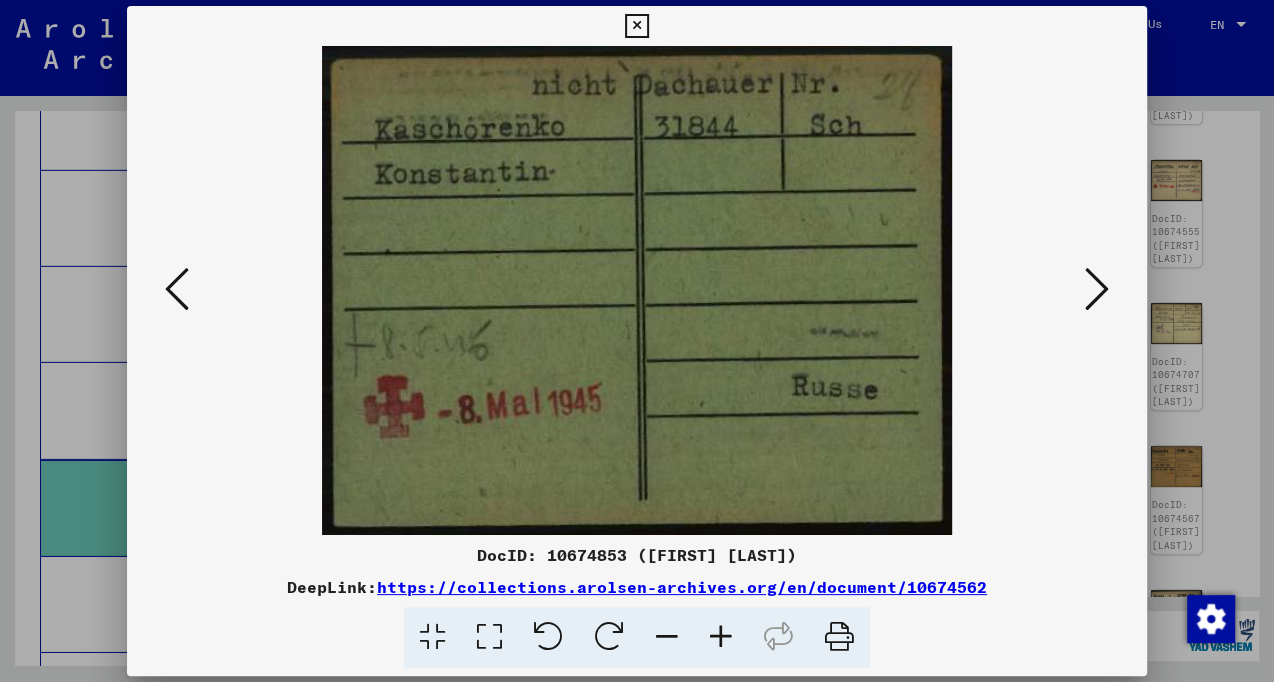 click at bounding box center [1097, 289] 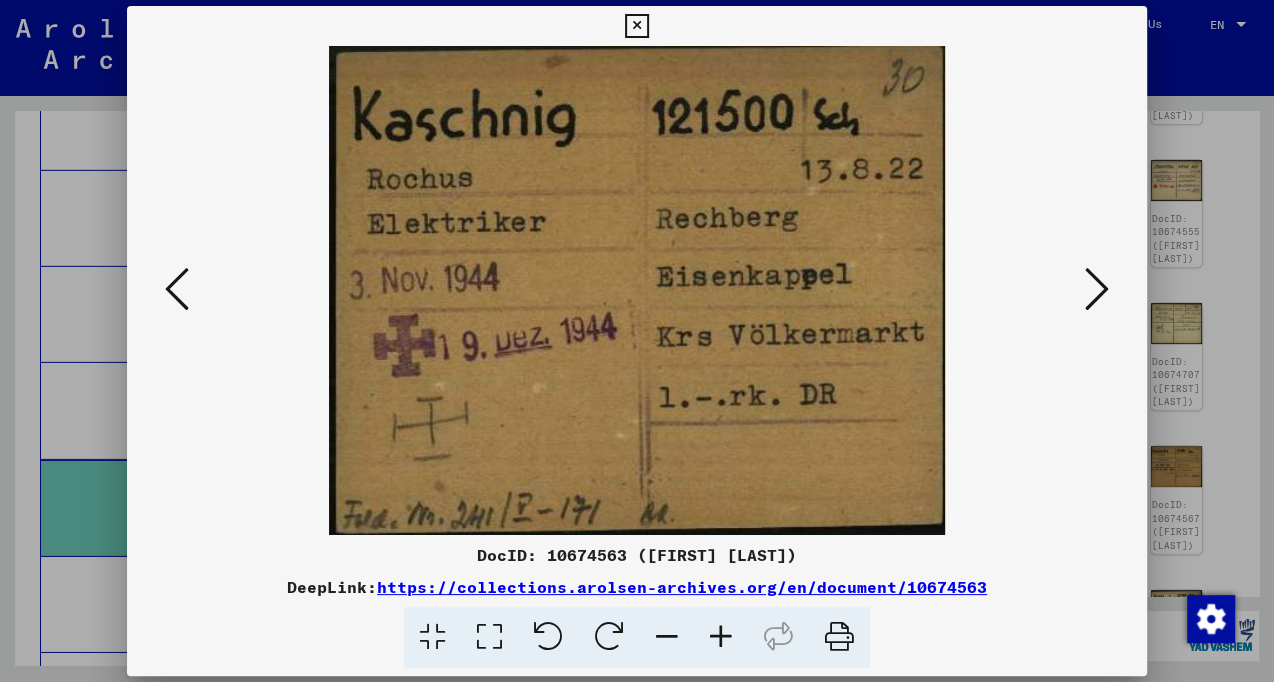 click at bounding box center (1097, 289) 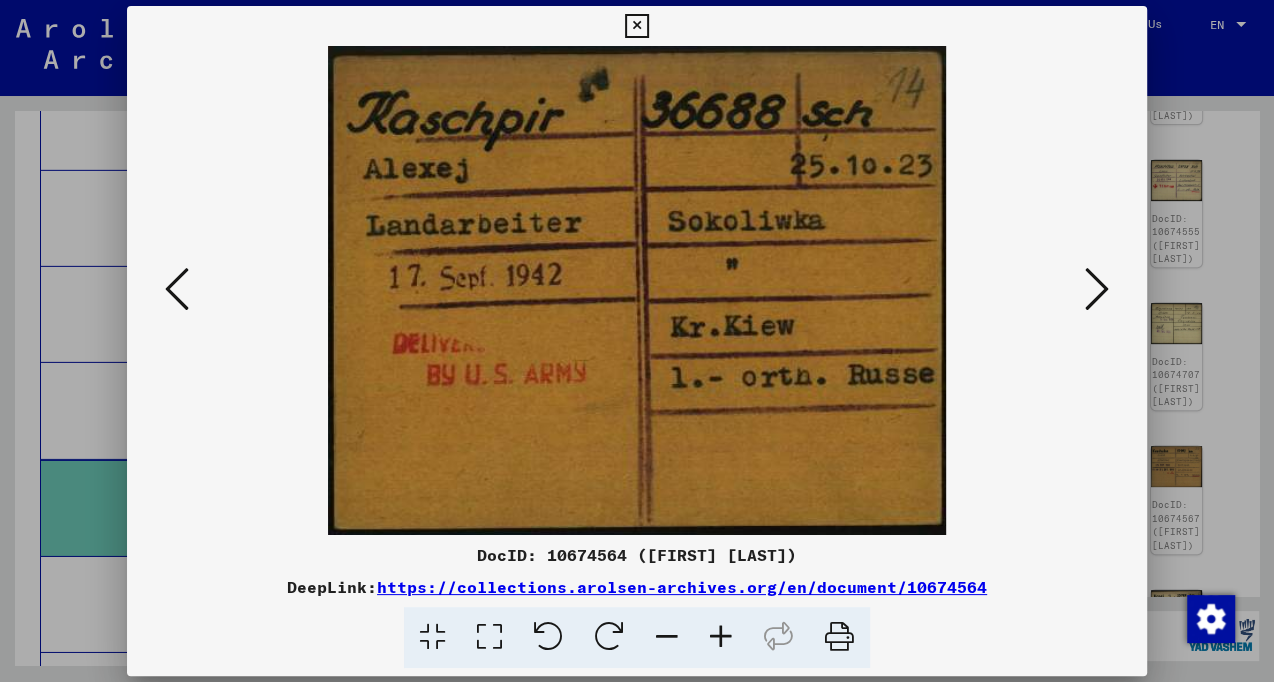 click at bounding box center [1097, 289] 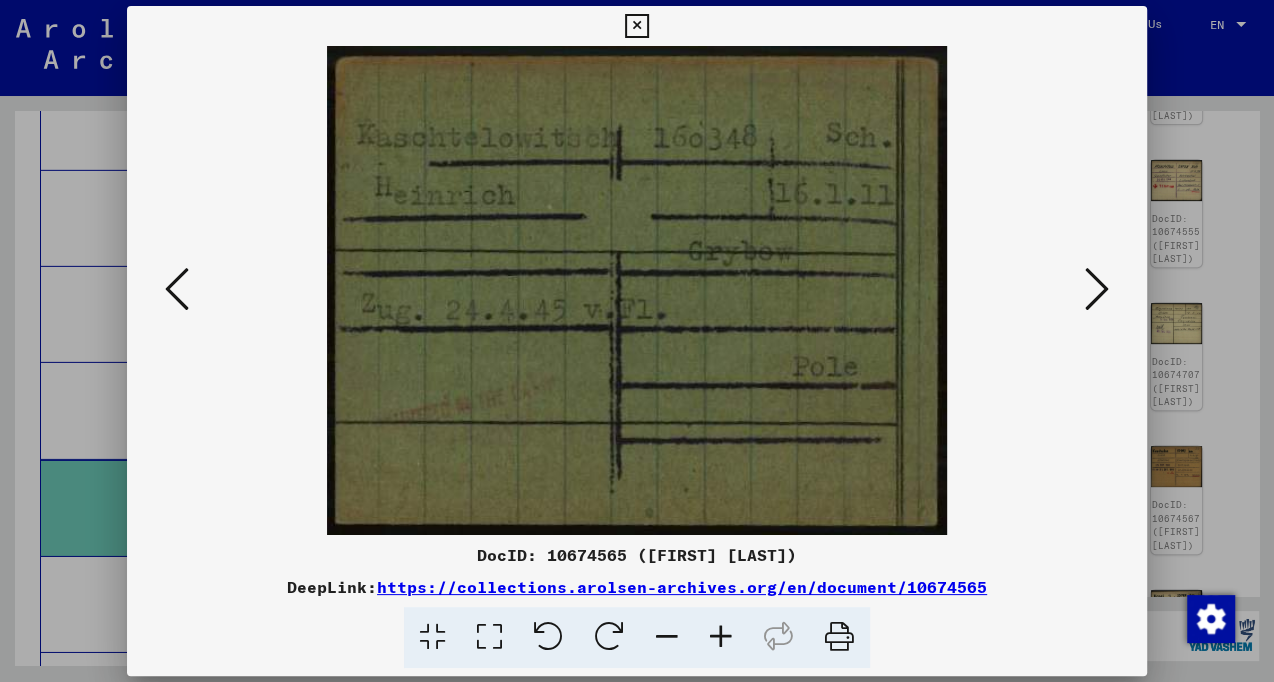 click at bounding box center [1097, 289] 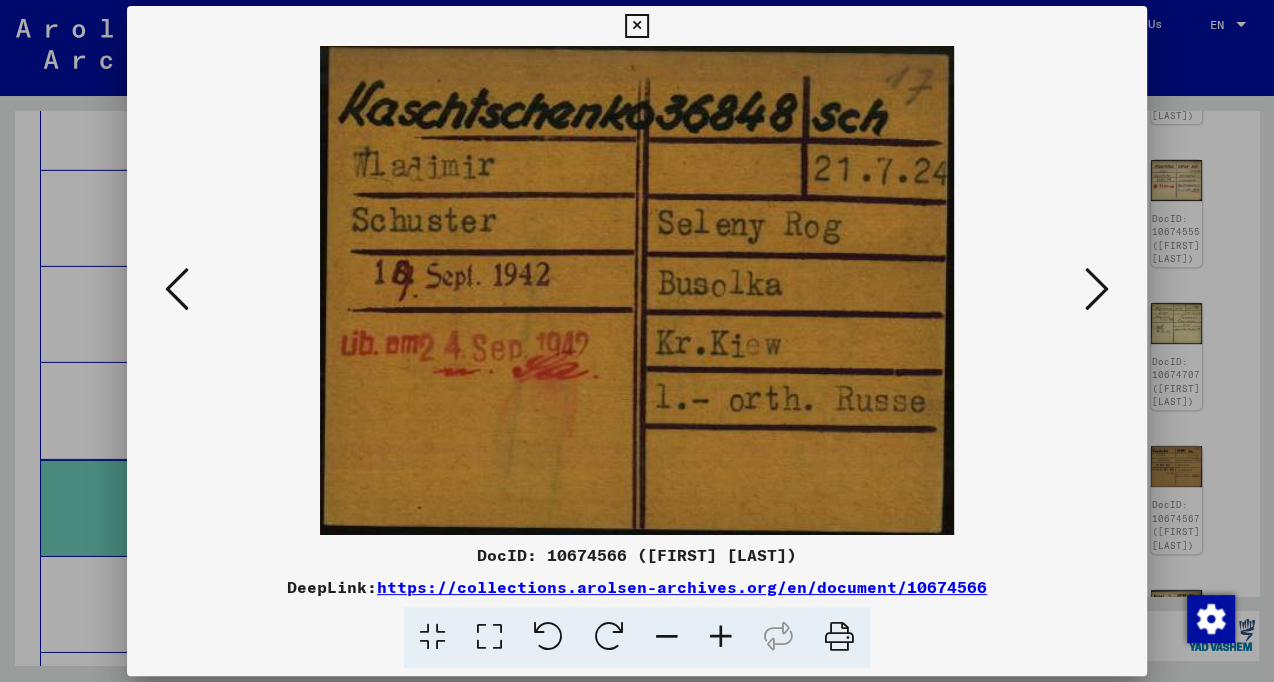 click at bounding box center (1097, 289) 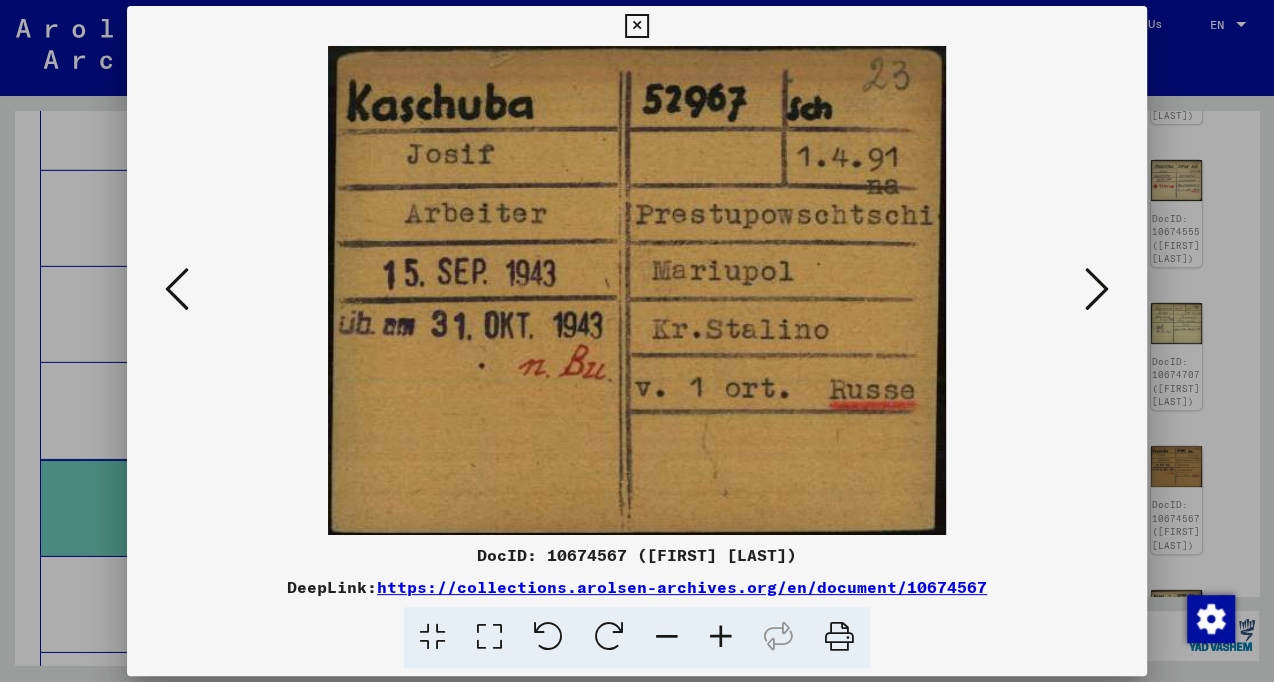 click at bounding box center [1097, 289] 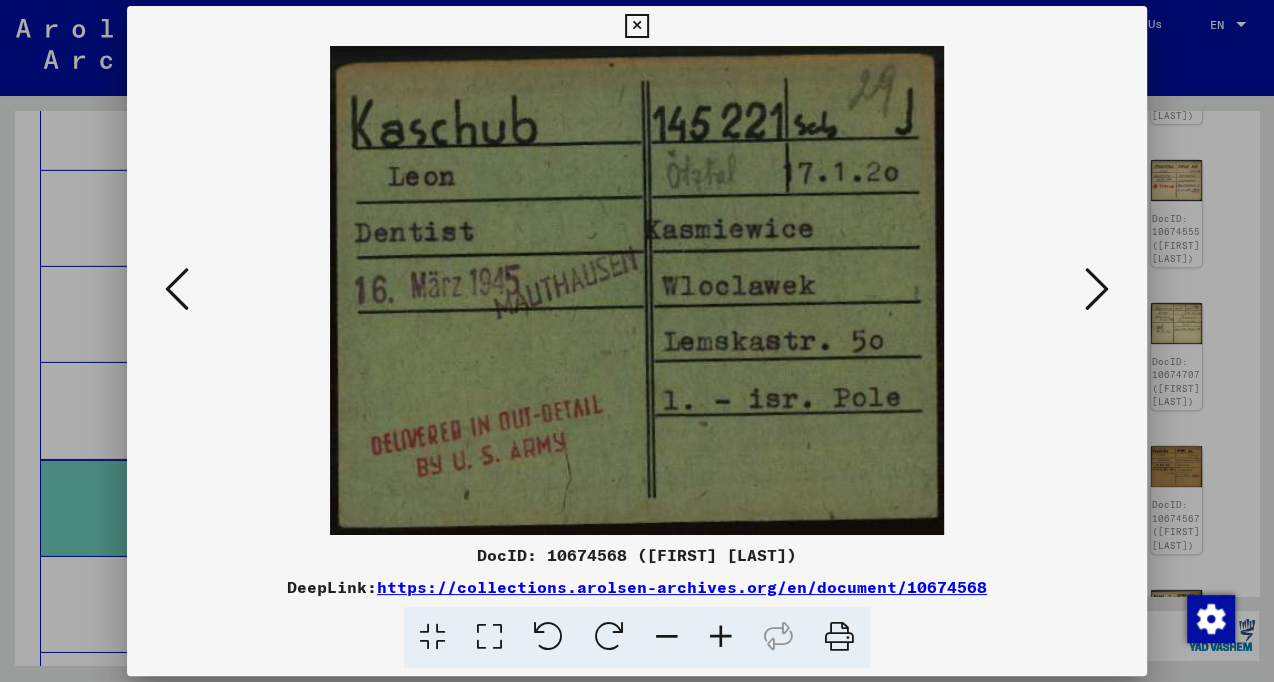 click at bounding box center (1097, 289) 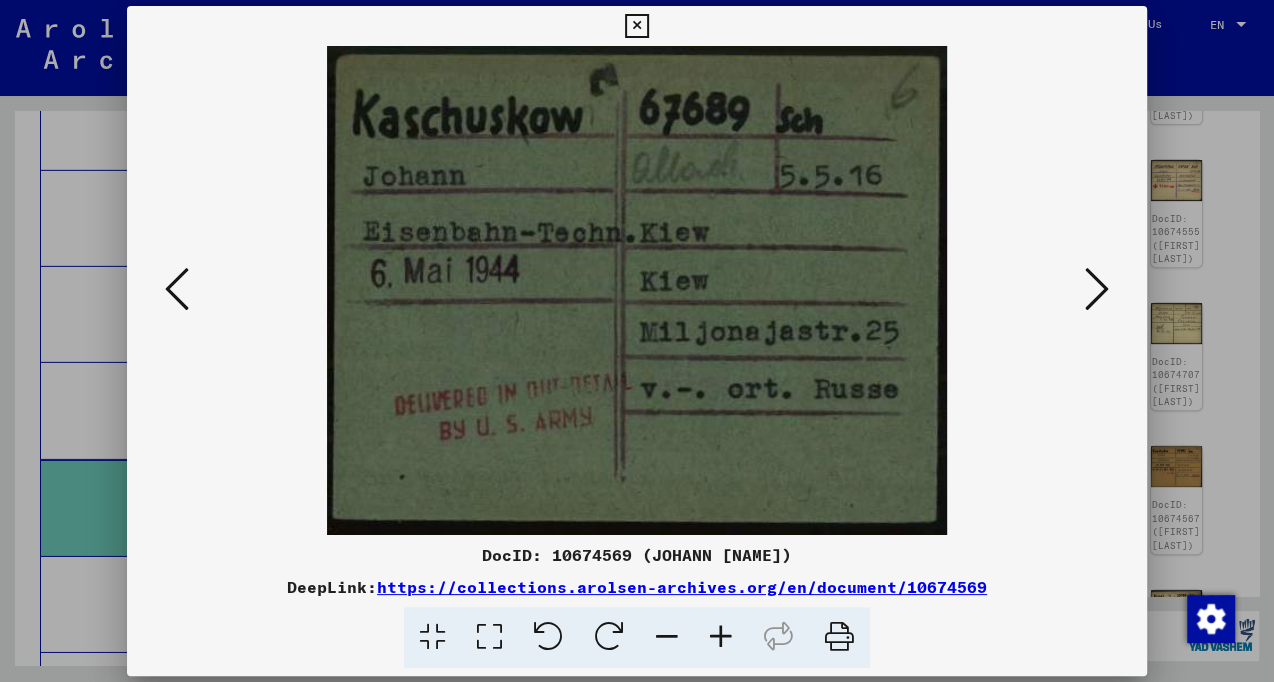 click at bounding box center [1097, 289] 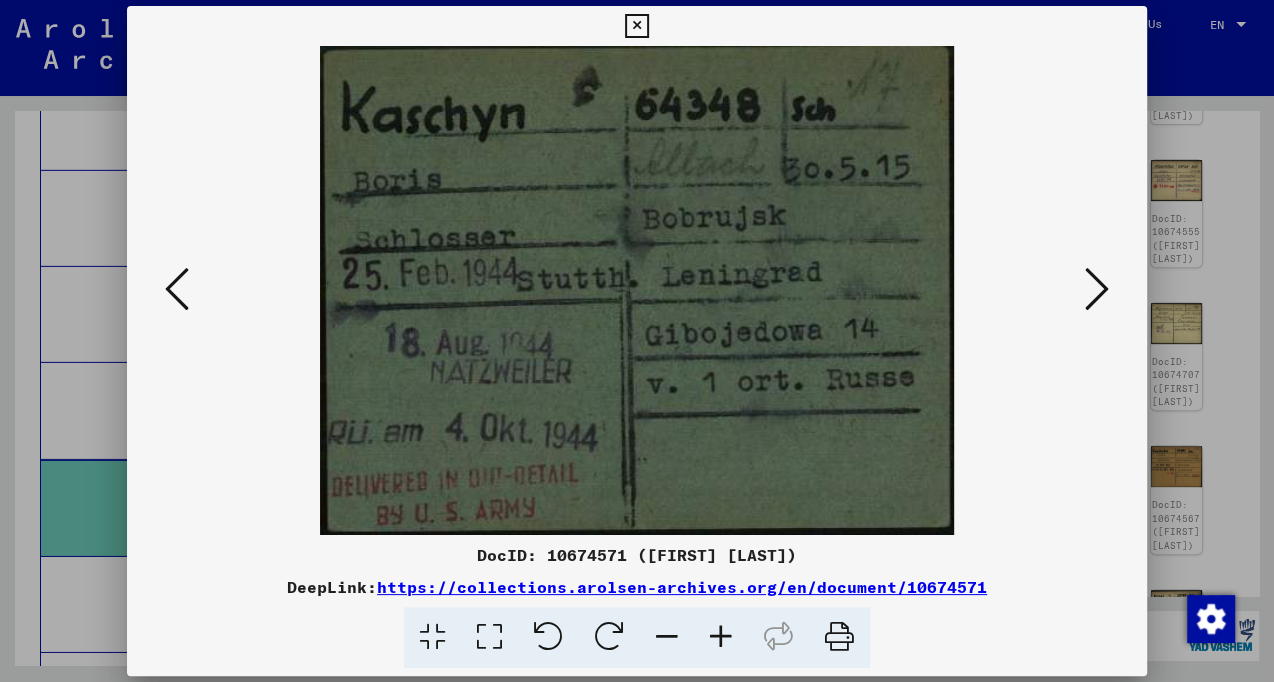 click at bounding box center [1097, 289] 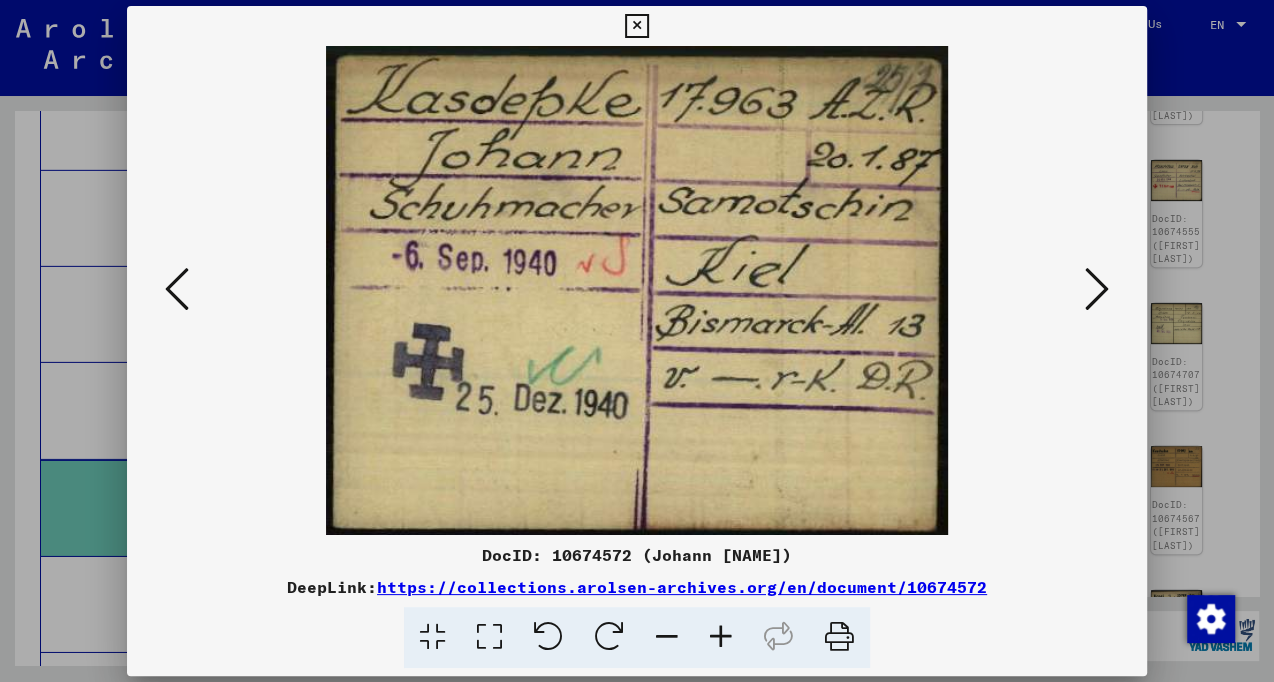 click at bounding box center [1097, 289] 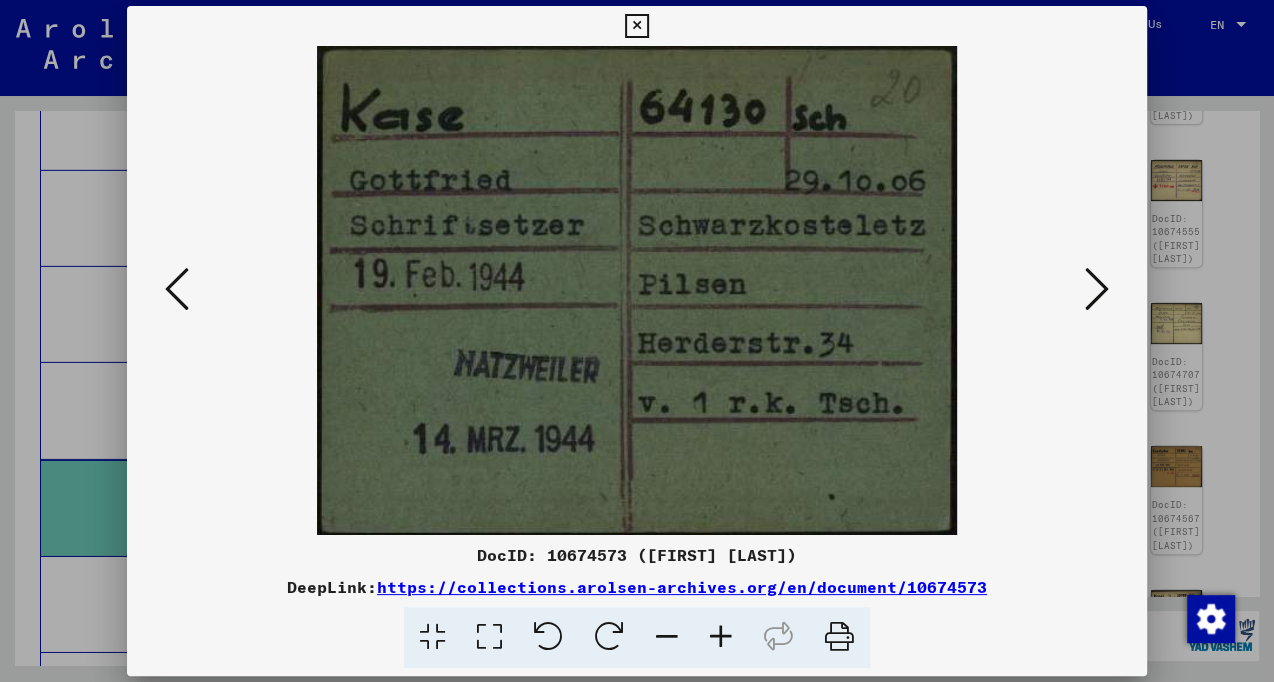 click at bounding box center (1097, 289) 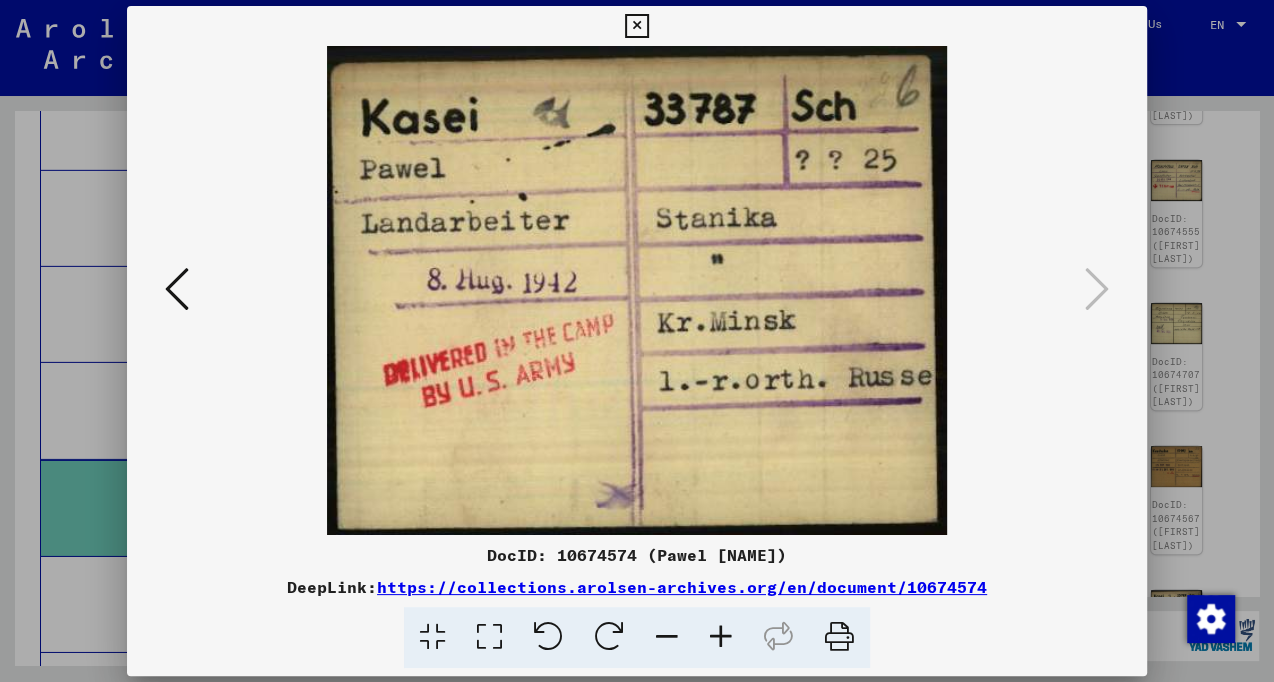 click at bounding box center (636, 26) 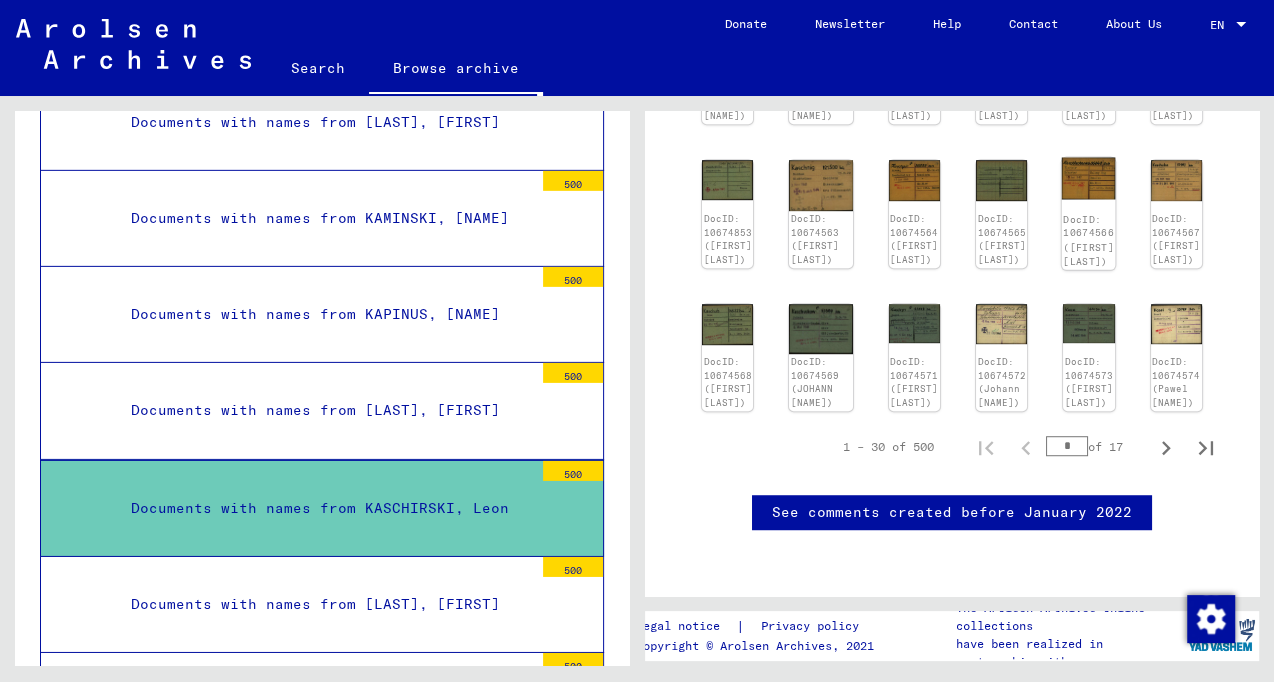 scroll, scrollTop: 936, scrollLeft: 0, axis: vertical 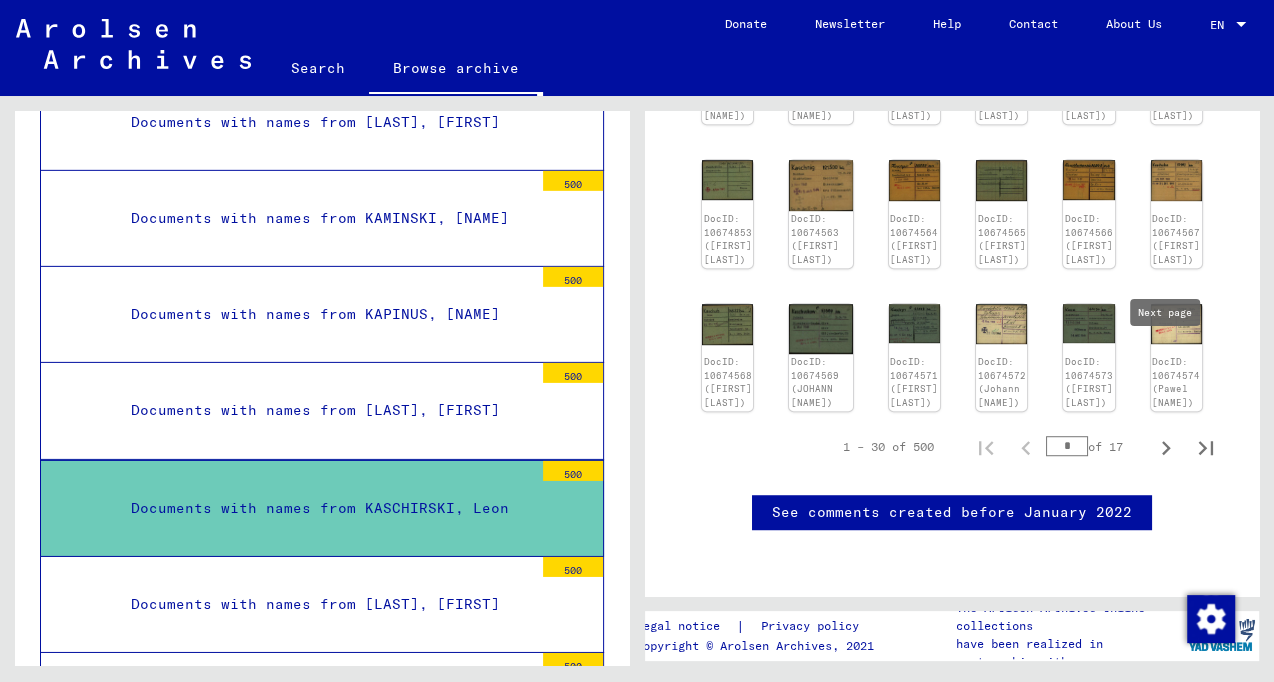 click 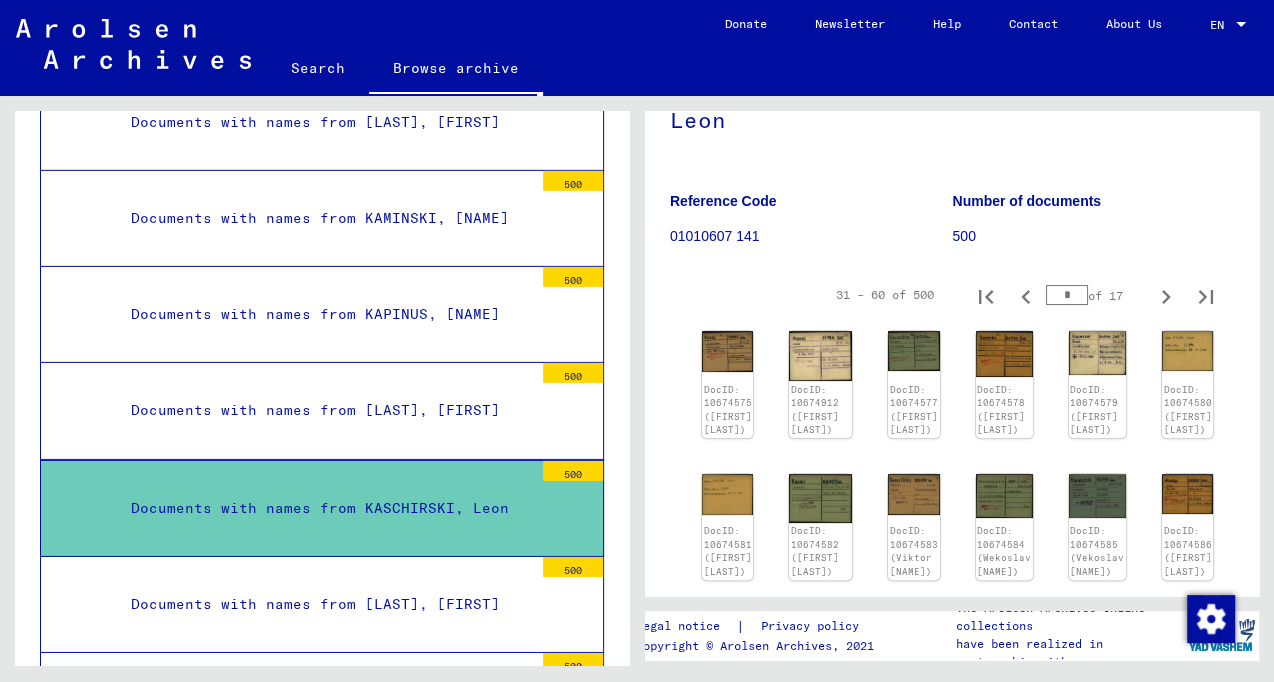 scroll, scrollTop: 245, scrollLeft: 0, axis: vertical 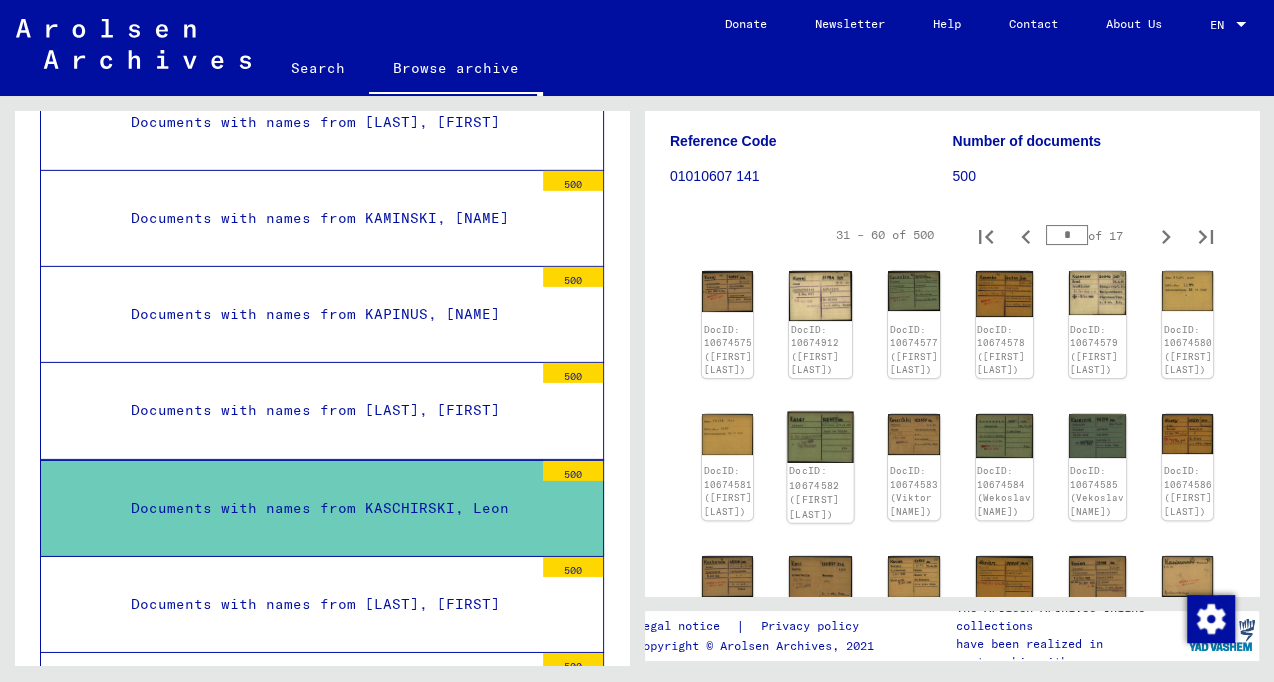 click 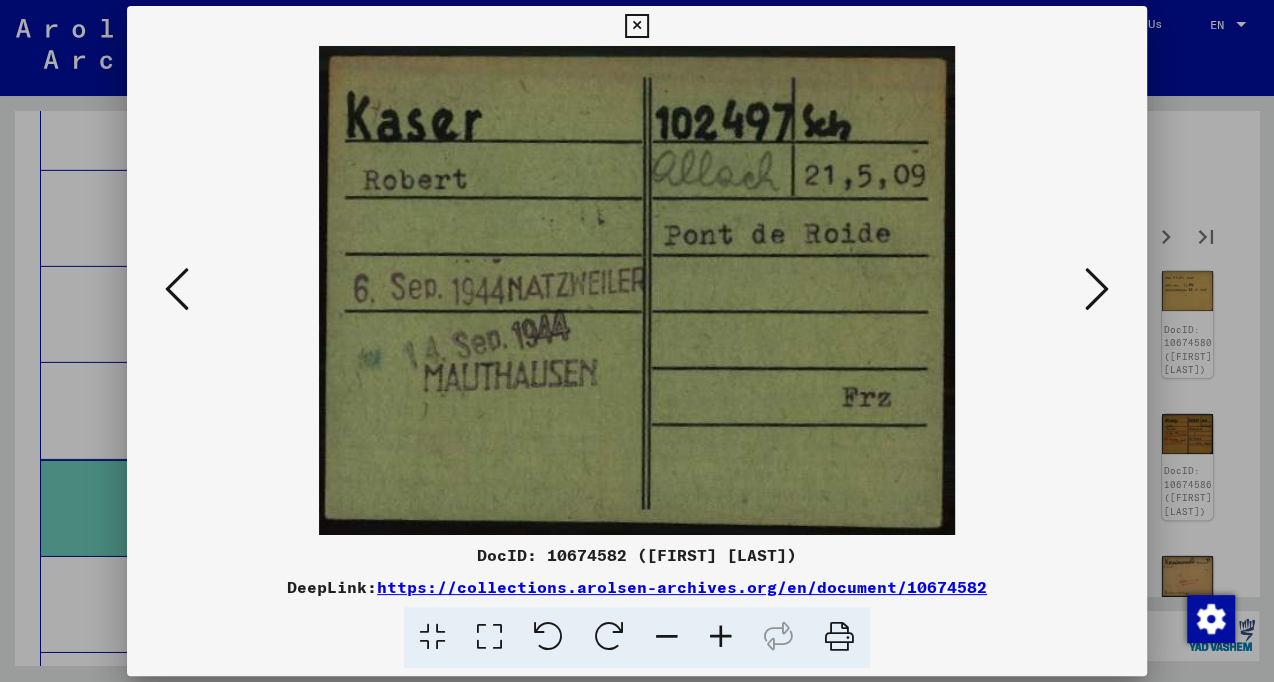click at bounding box center [636, 26] 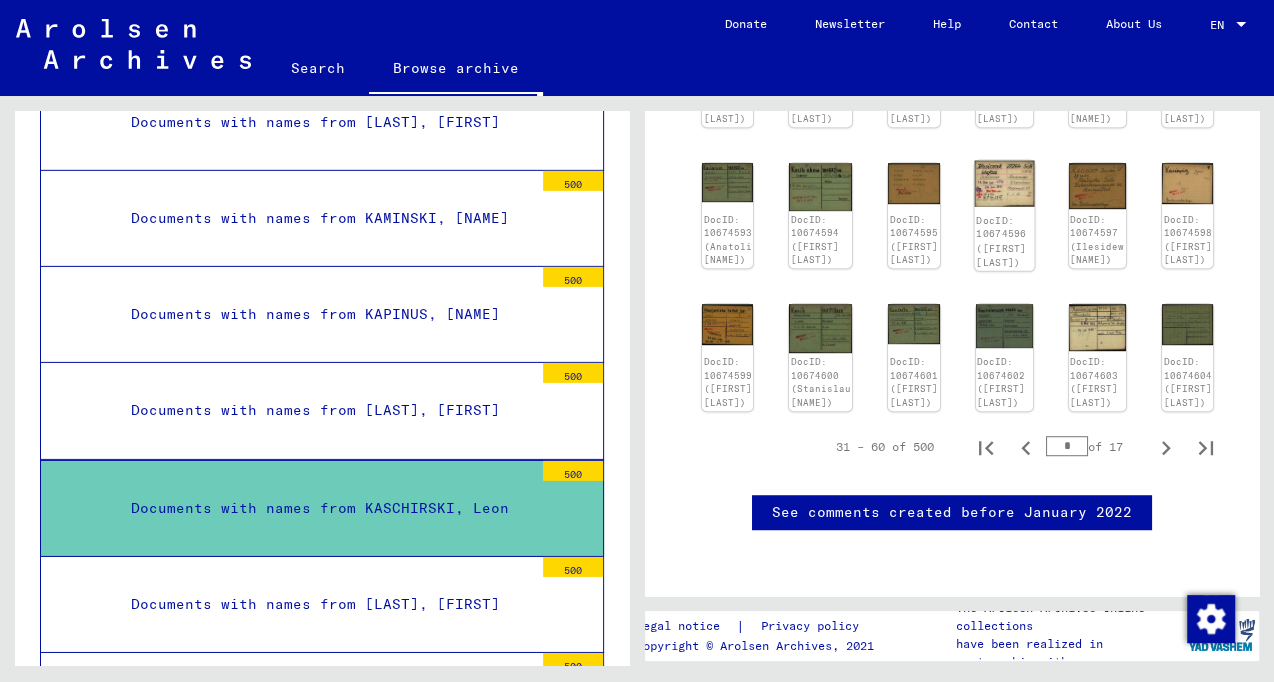 scroll, scrollTop: 962, scrollLeft: 0, axis: vertical 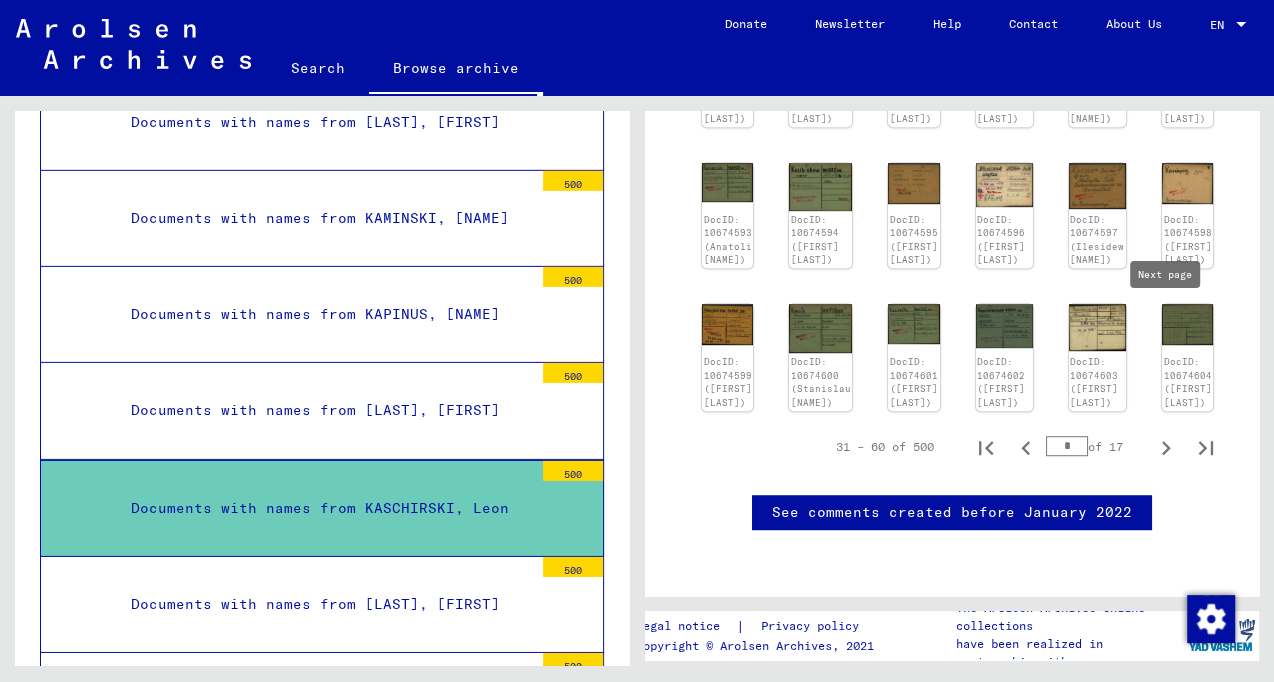 click 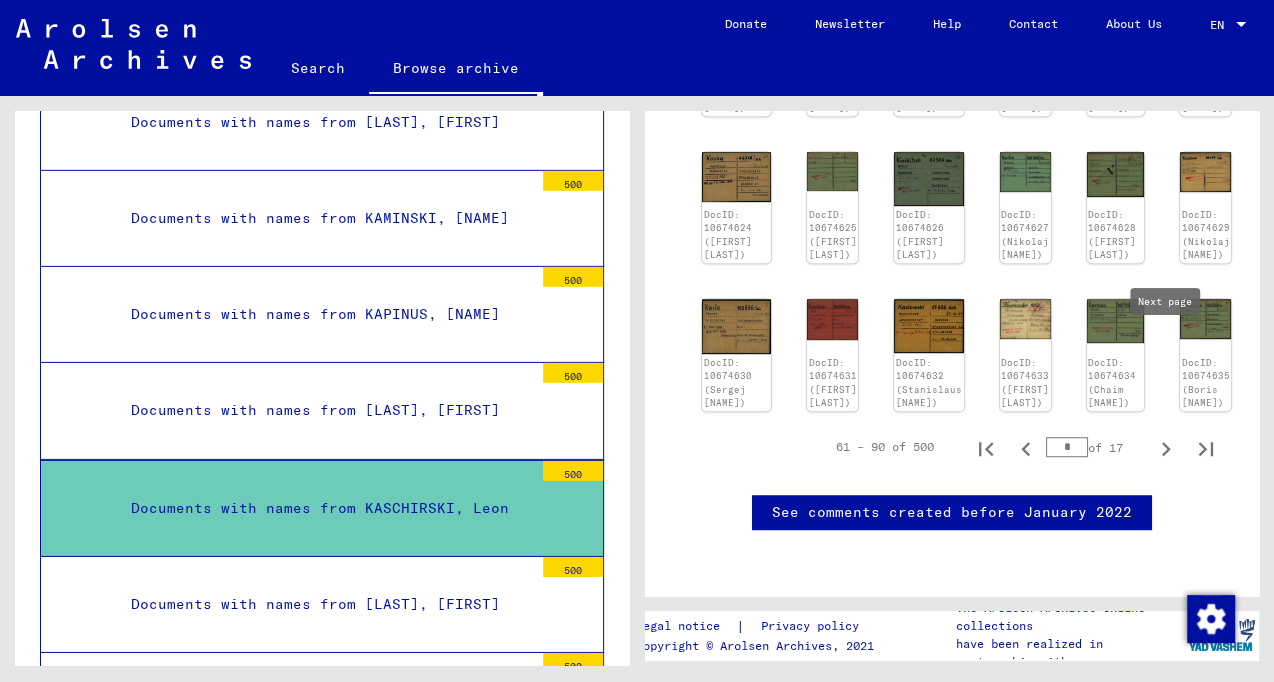 scroll, scrollTop: 918, scrollLeft: 0, axis: vertical 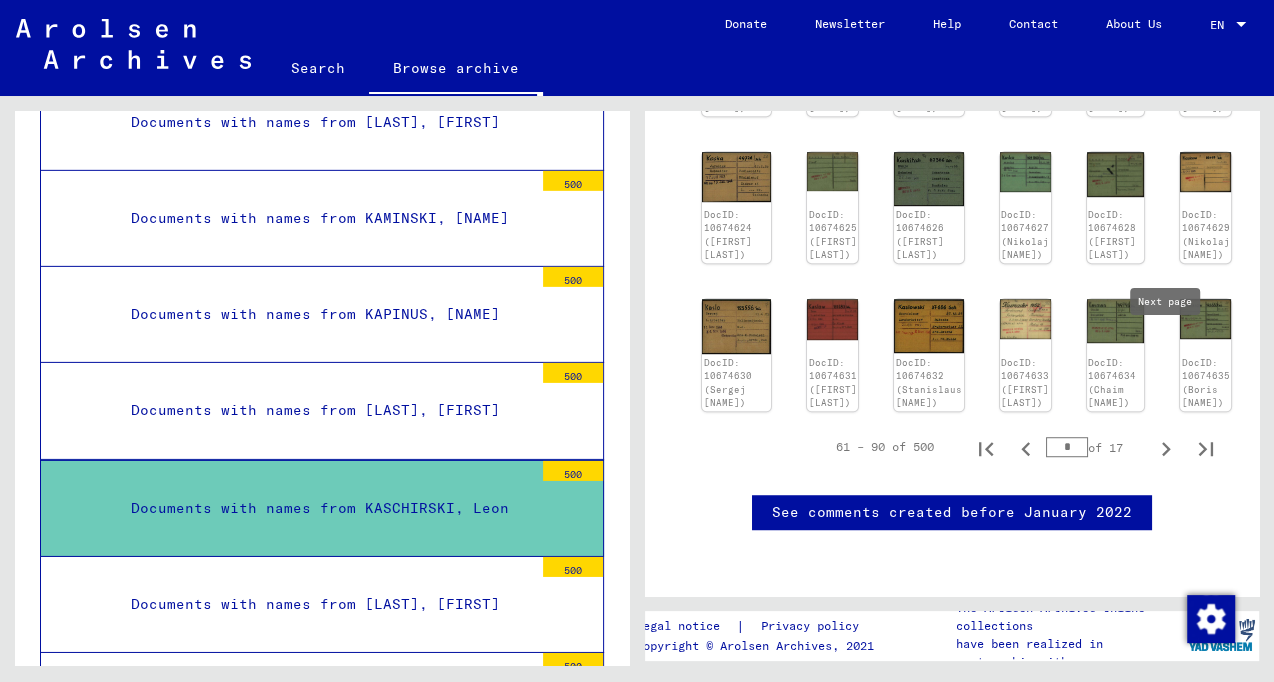 click 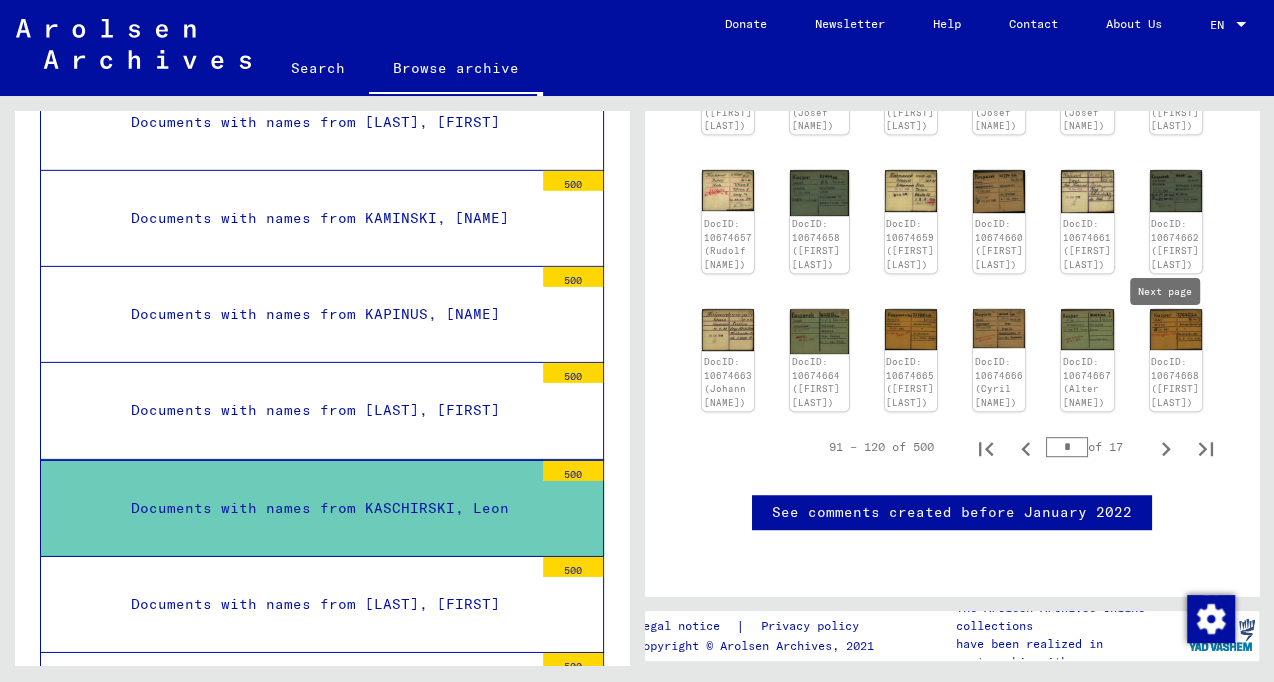 scroll, scrollTop: 956, scrollLeft: 0, axis: vertical 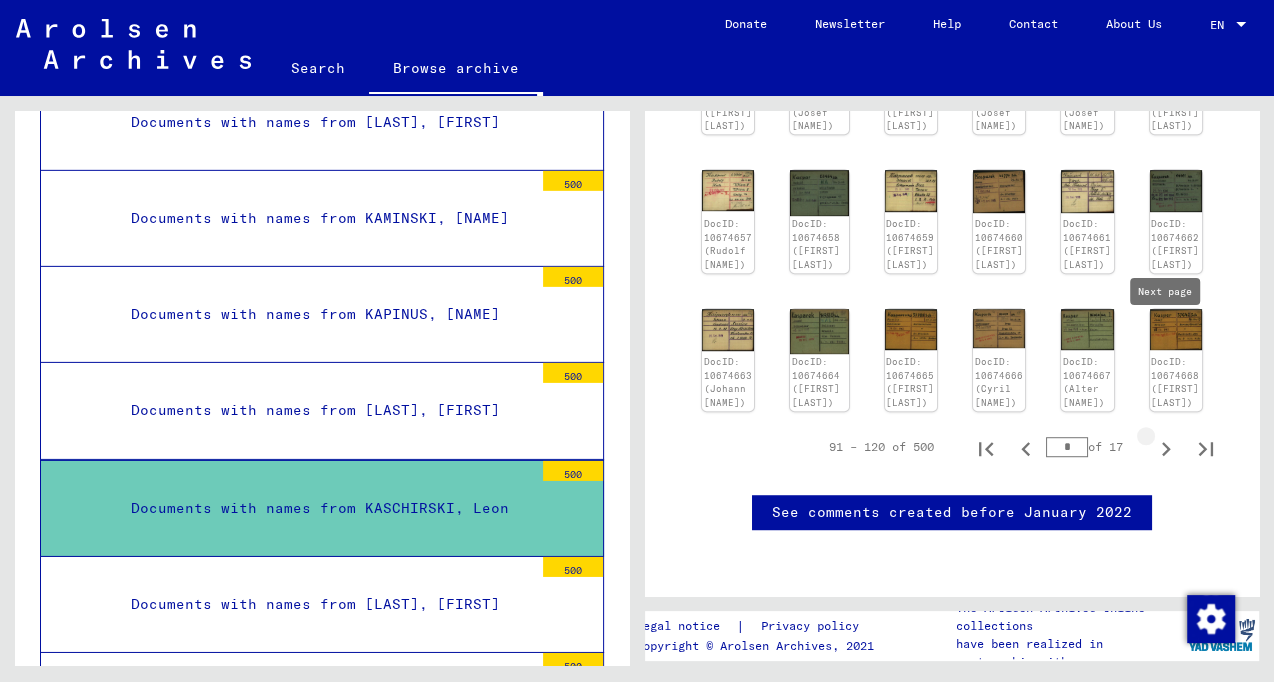 click 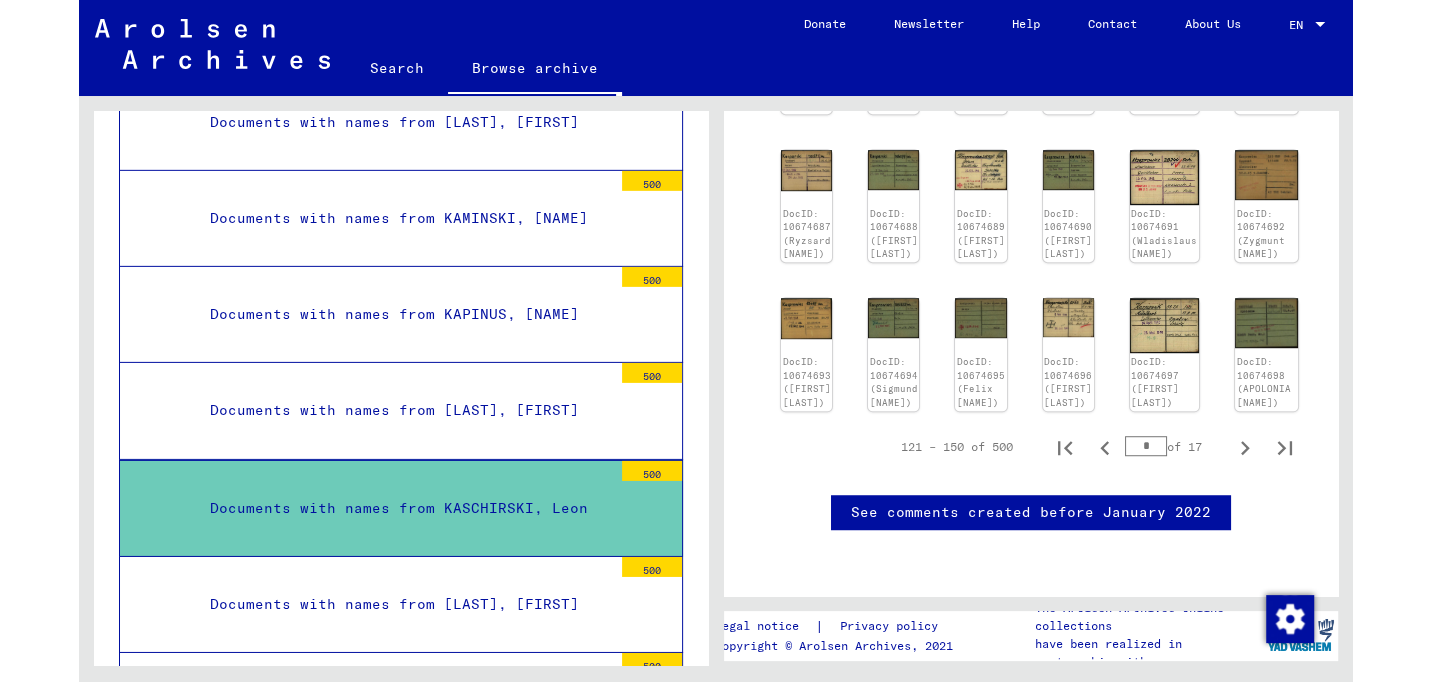 scroll, scrollTop: 1024, scrollLeft: 0, axis: vertical 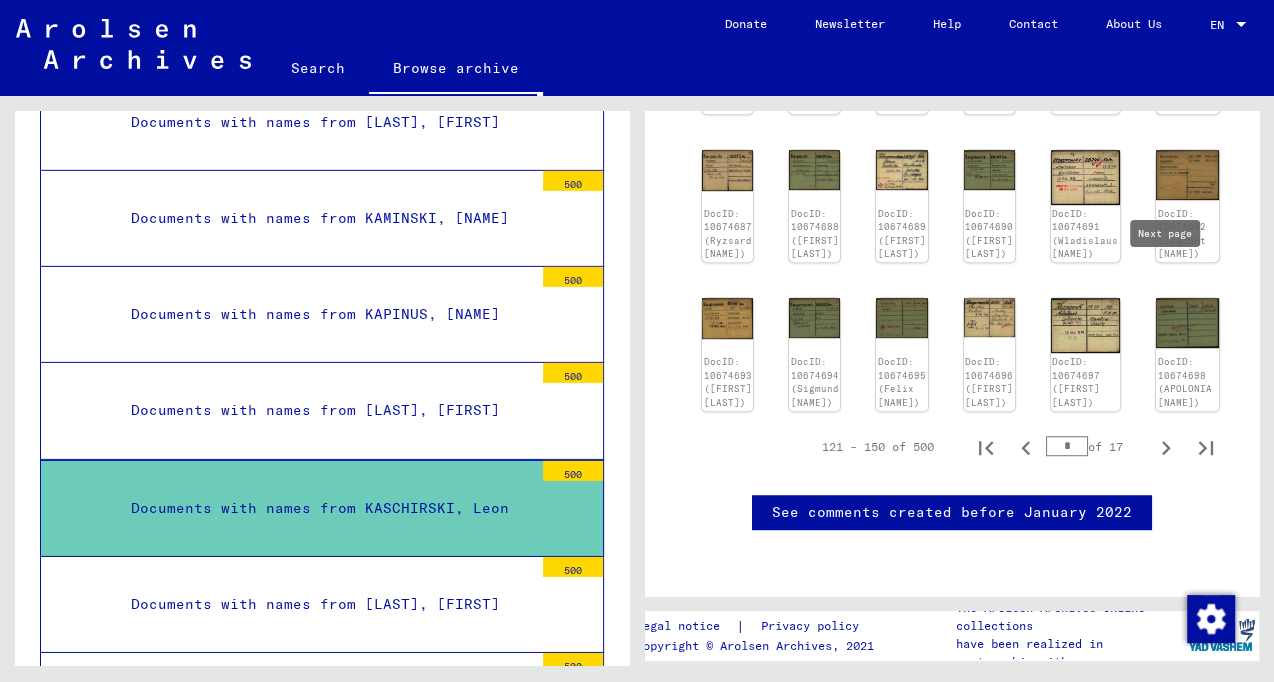 click 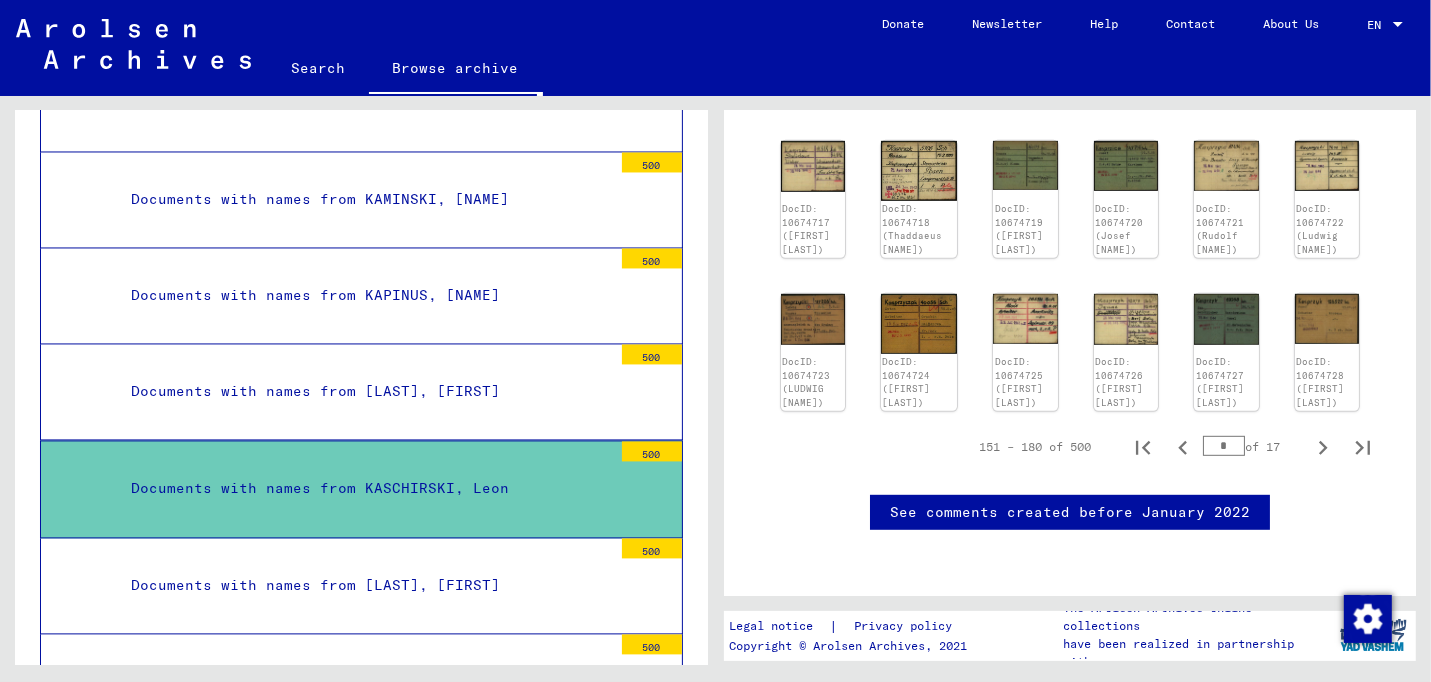 scroll, scrollTop: 14431, scrollLeft: 0, axis: vertical 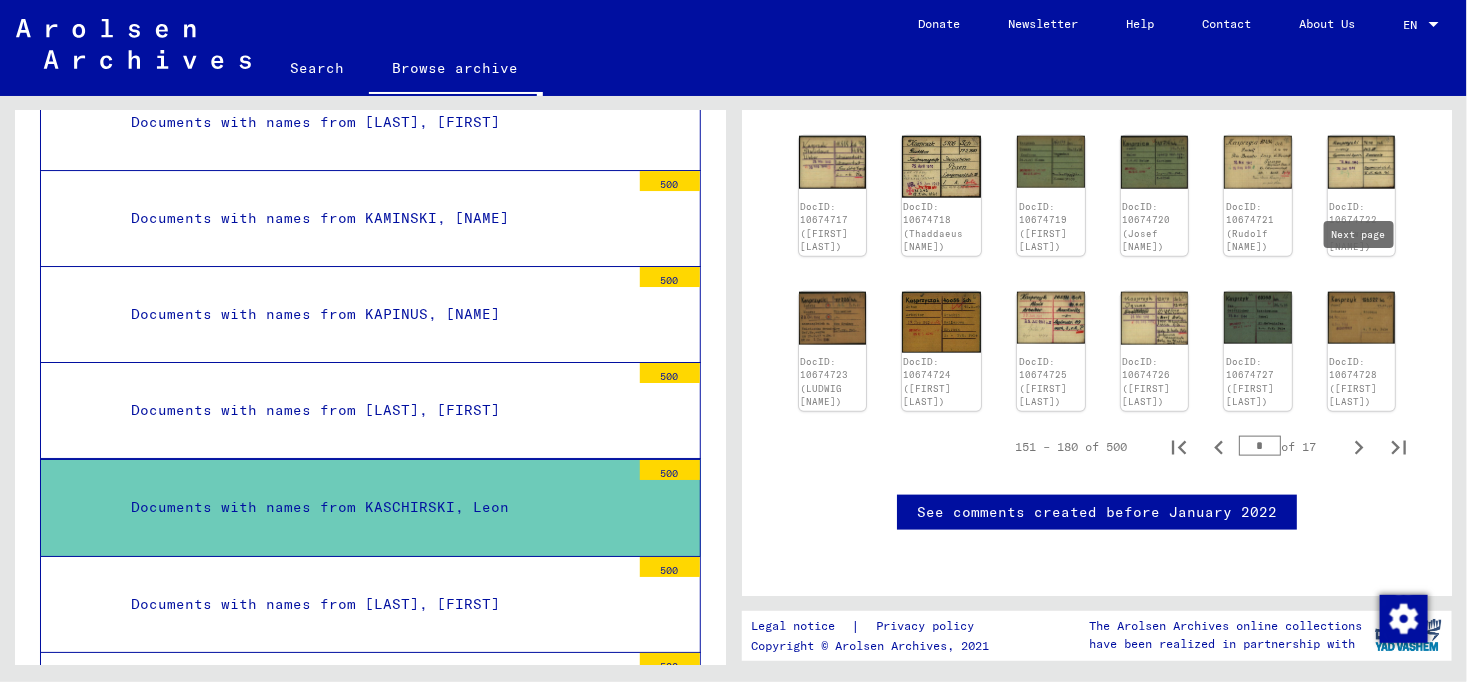 click 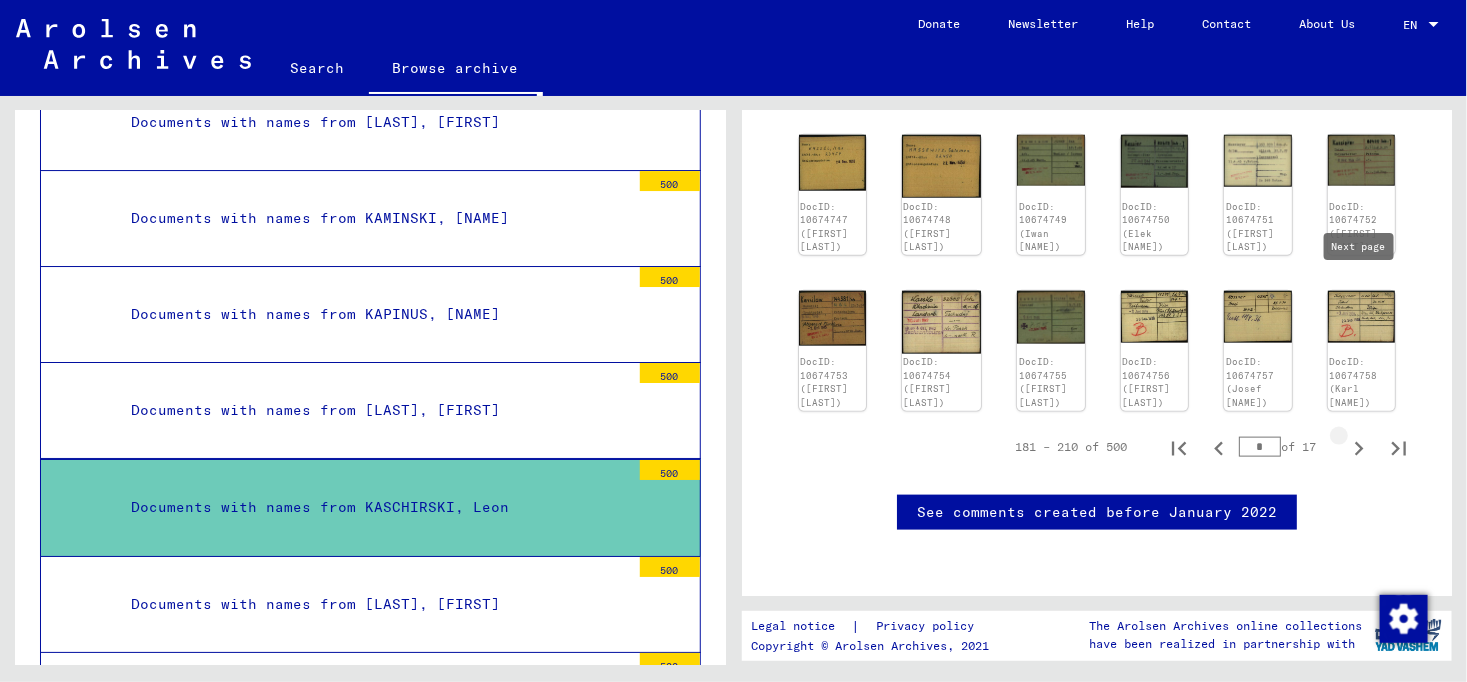 click 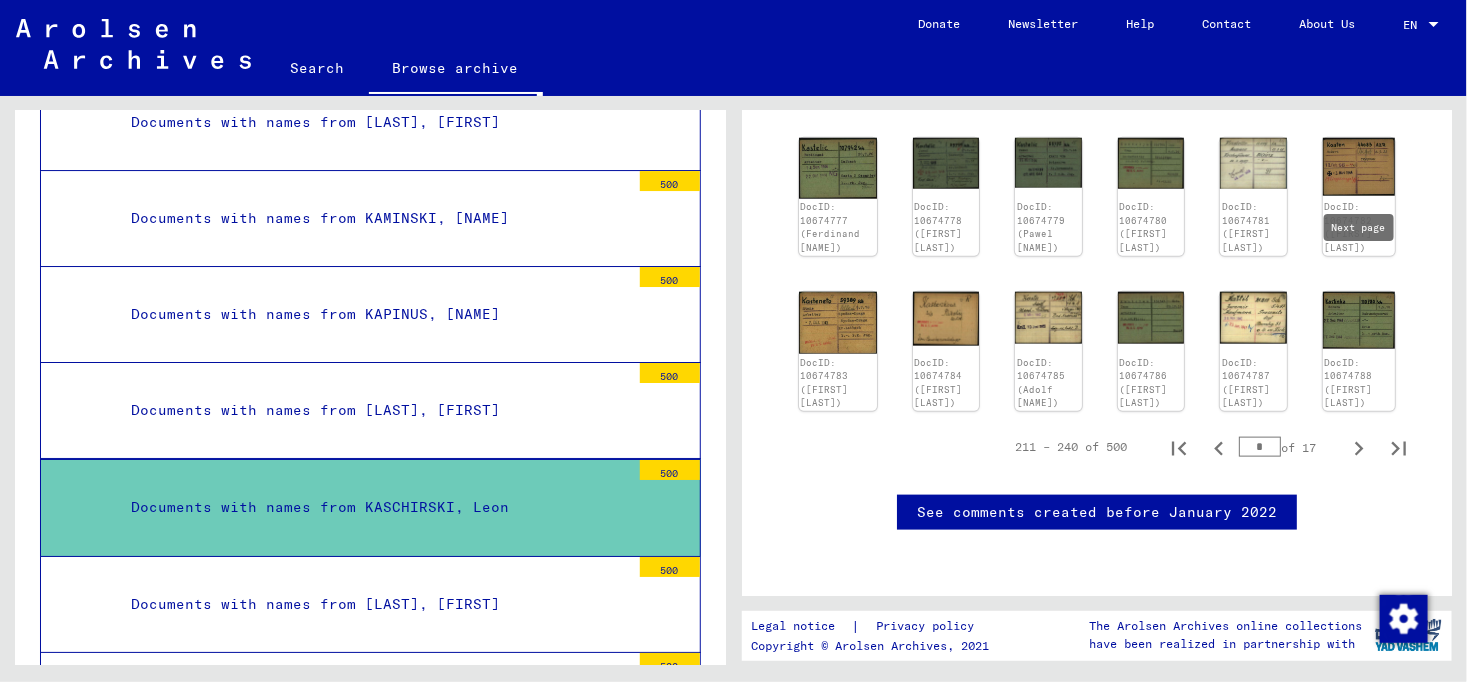 scroll, scrollTop: 1003, scrollLeft: 0, axis: vertical 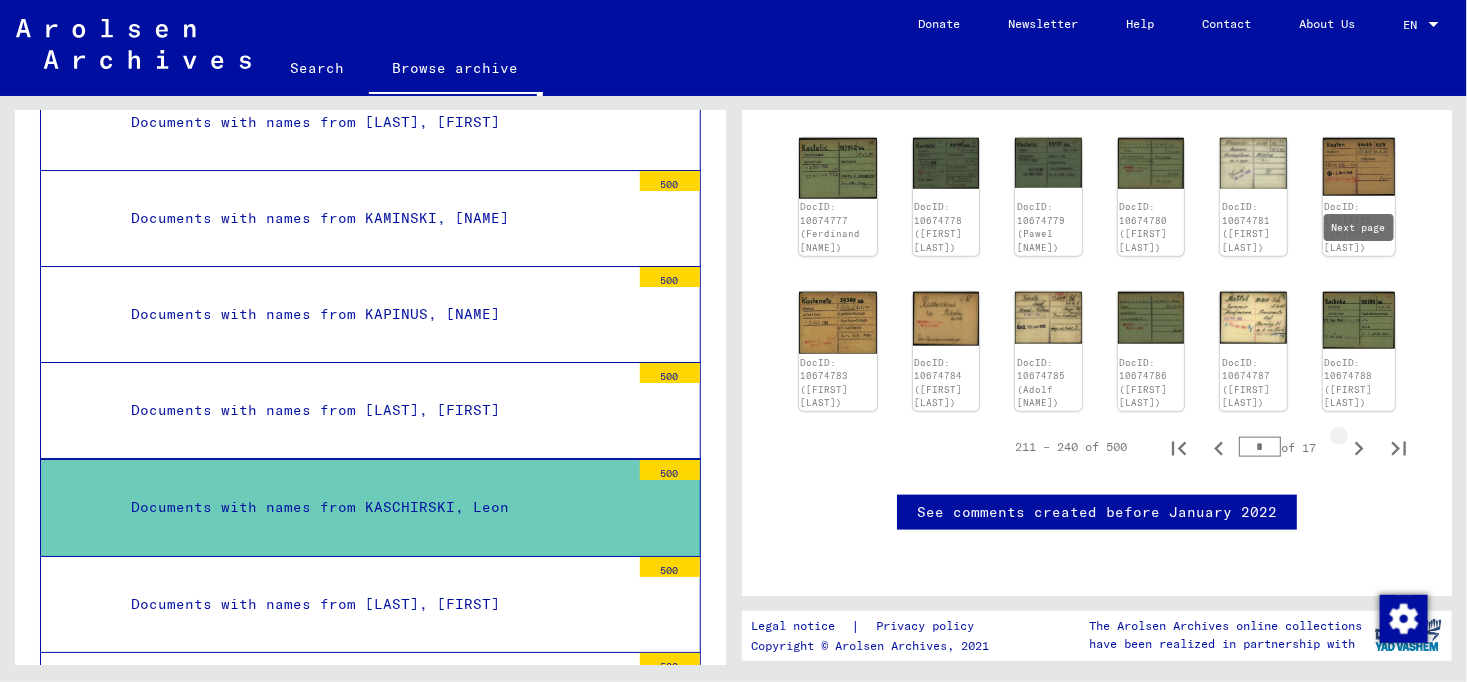 click 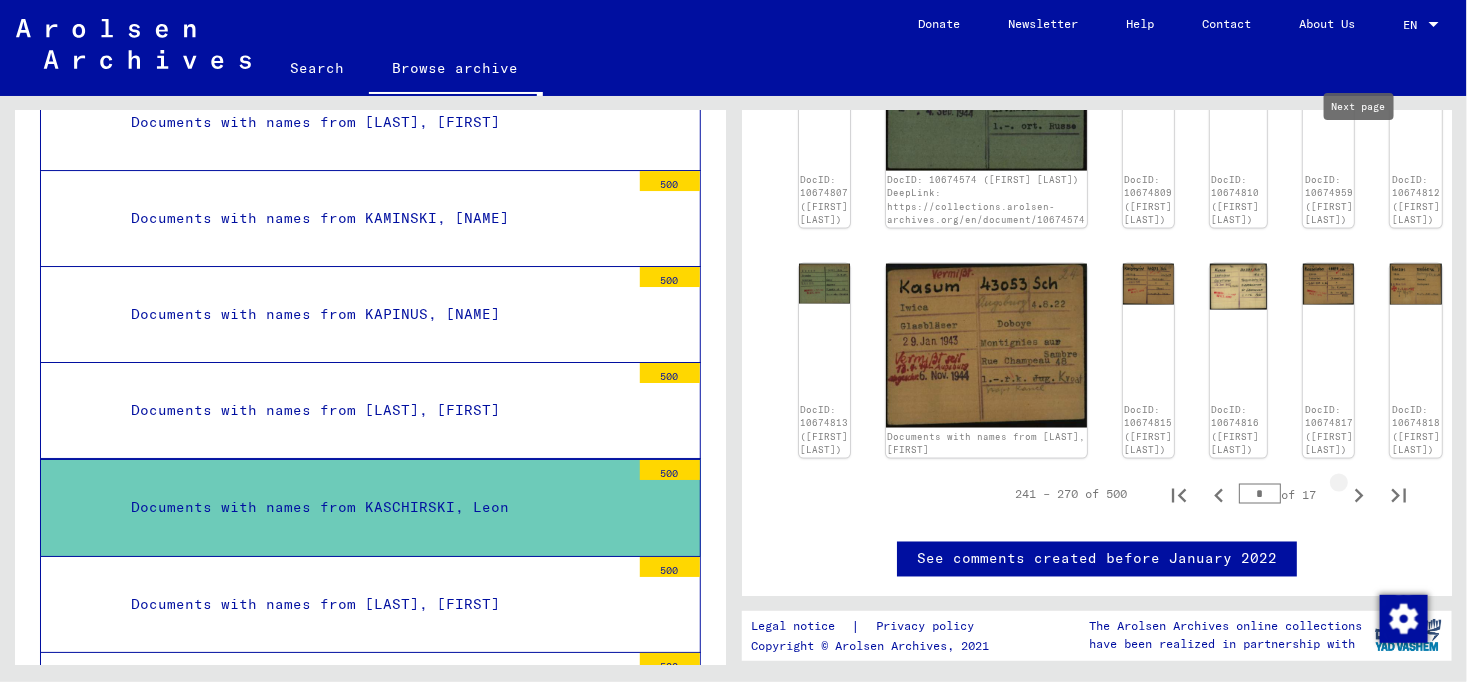 click 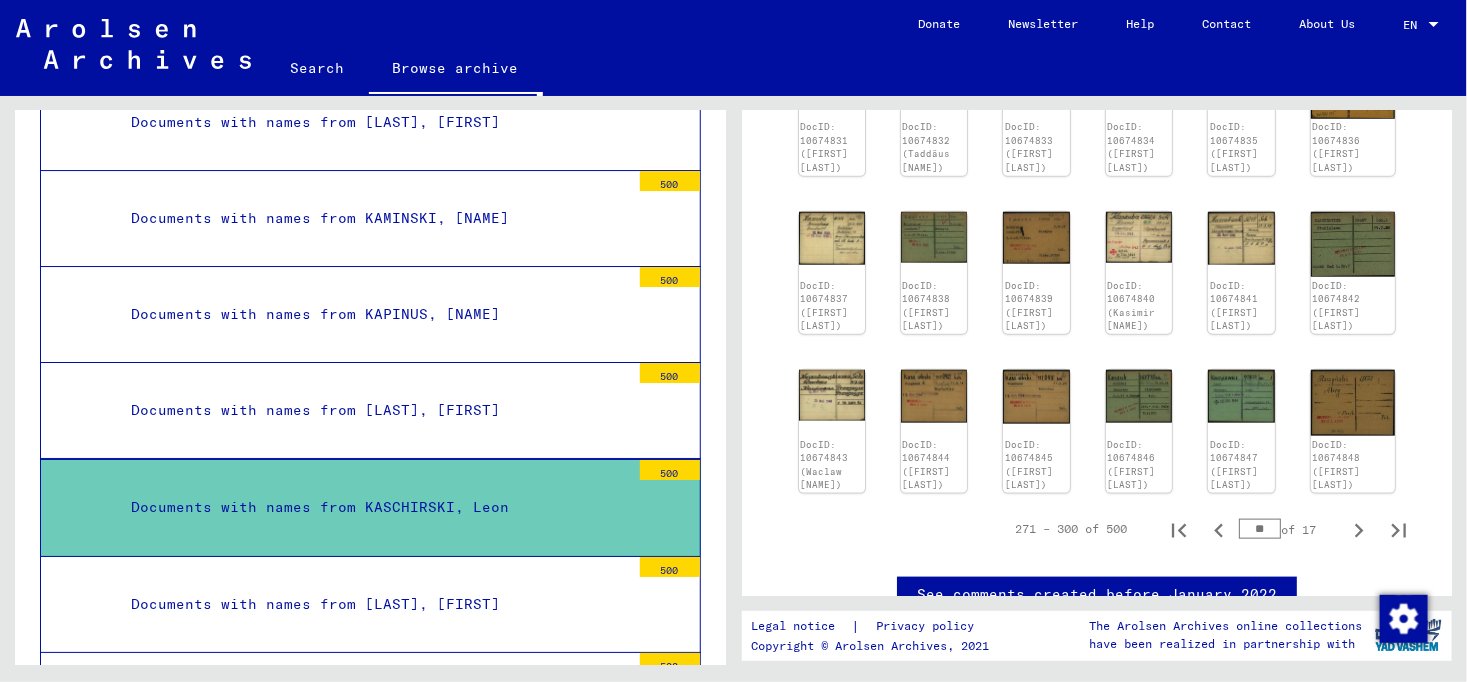 scroll, scrollTop: 768, scrollLeft: 0, axis: vertical 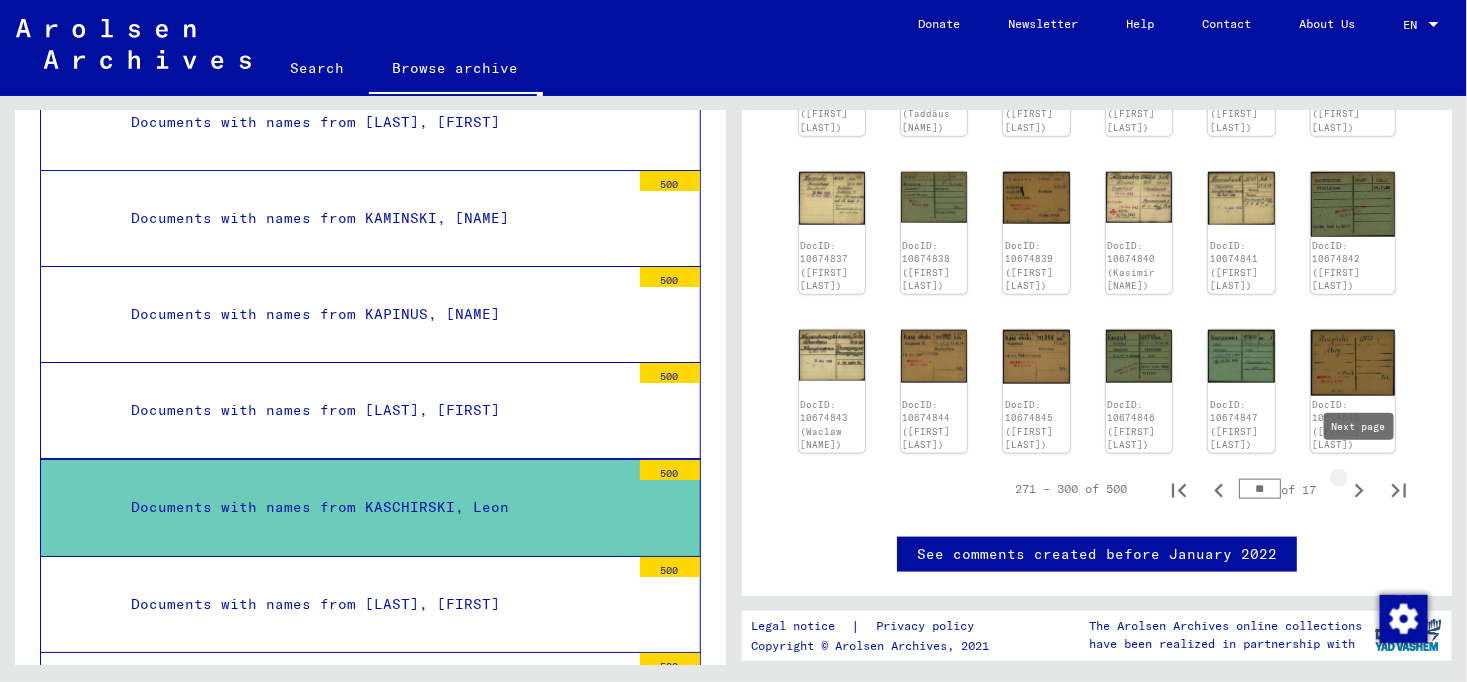 click 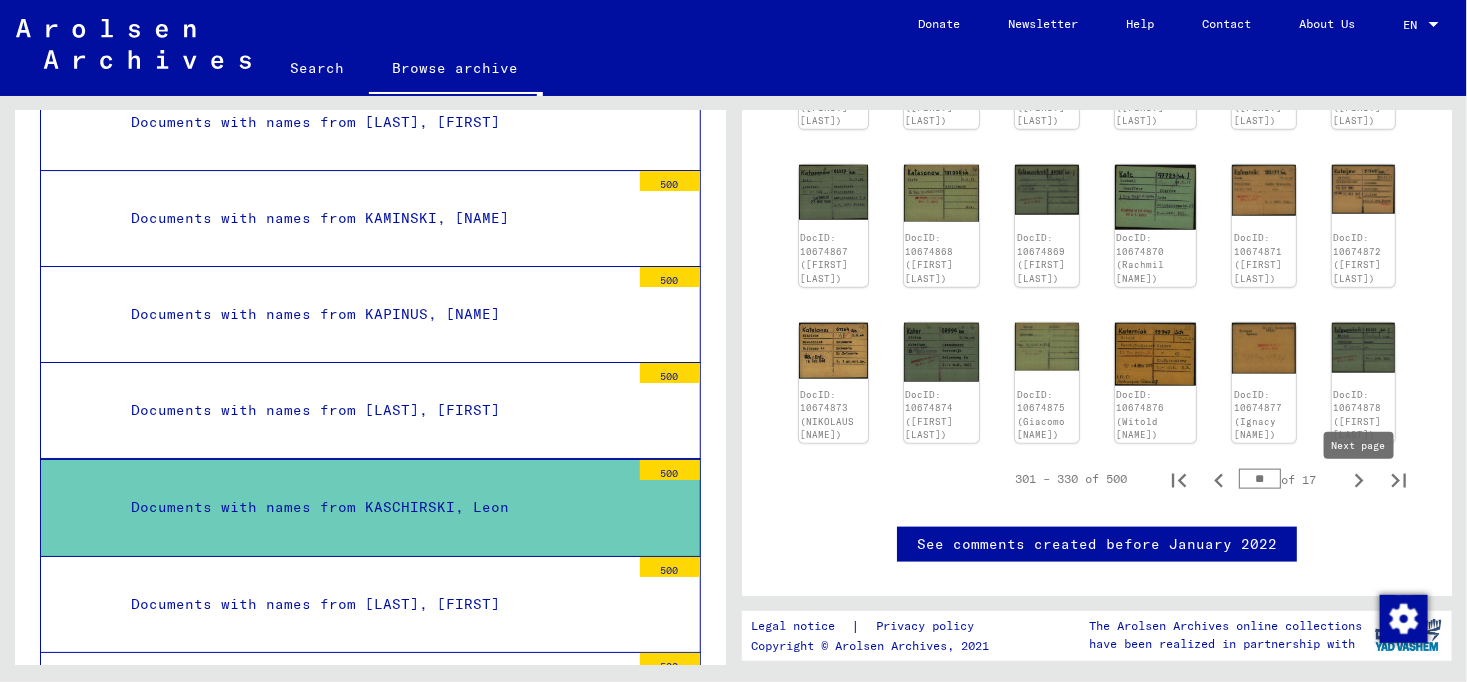 click 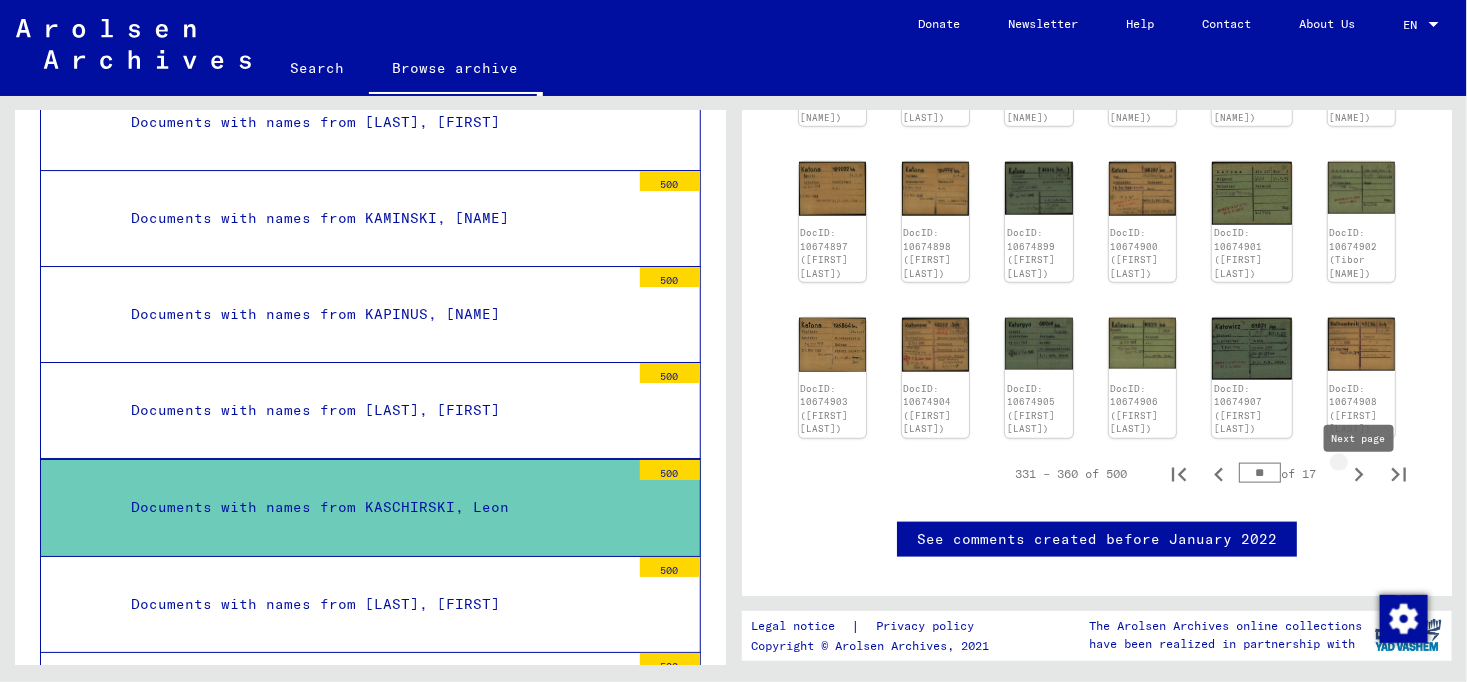 click 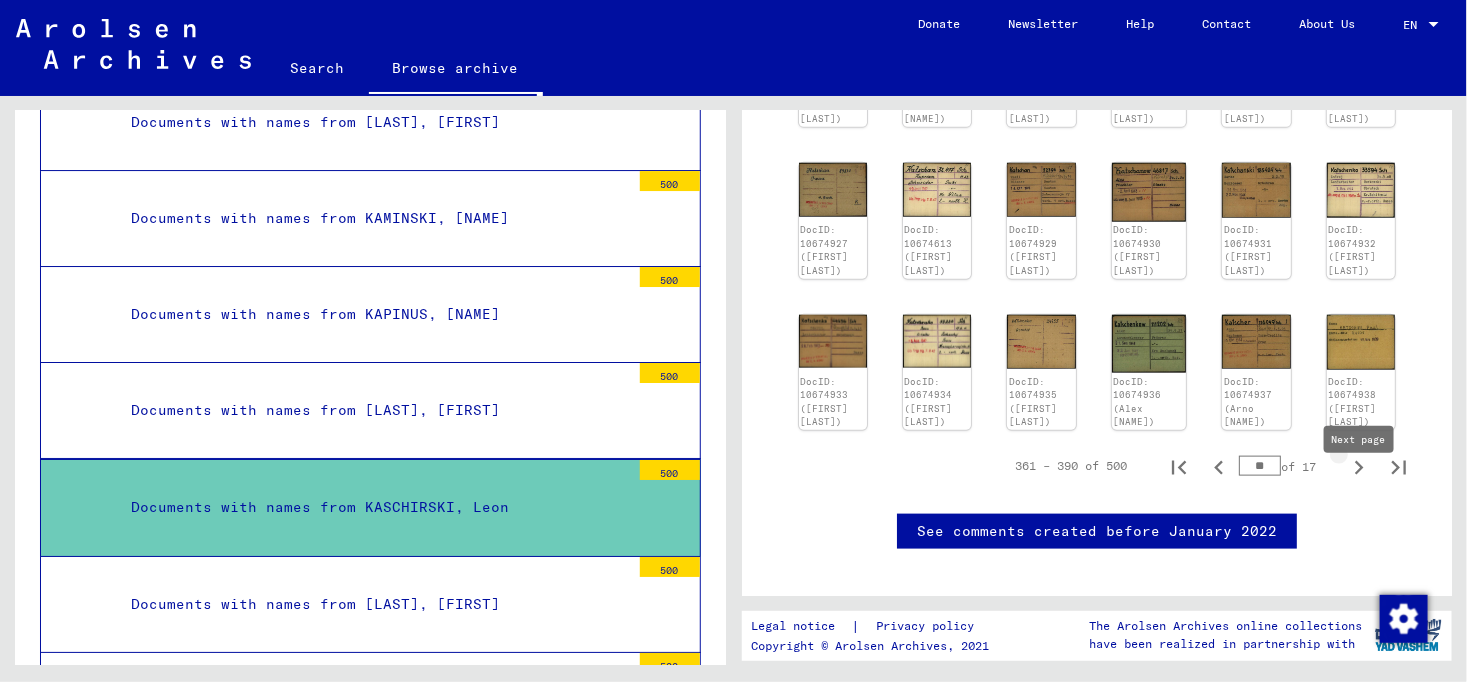 click 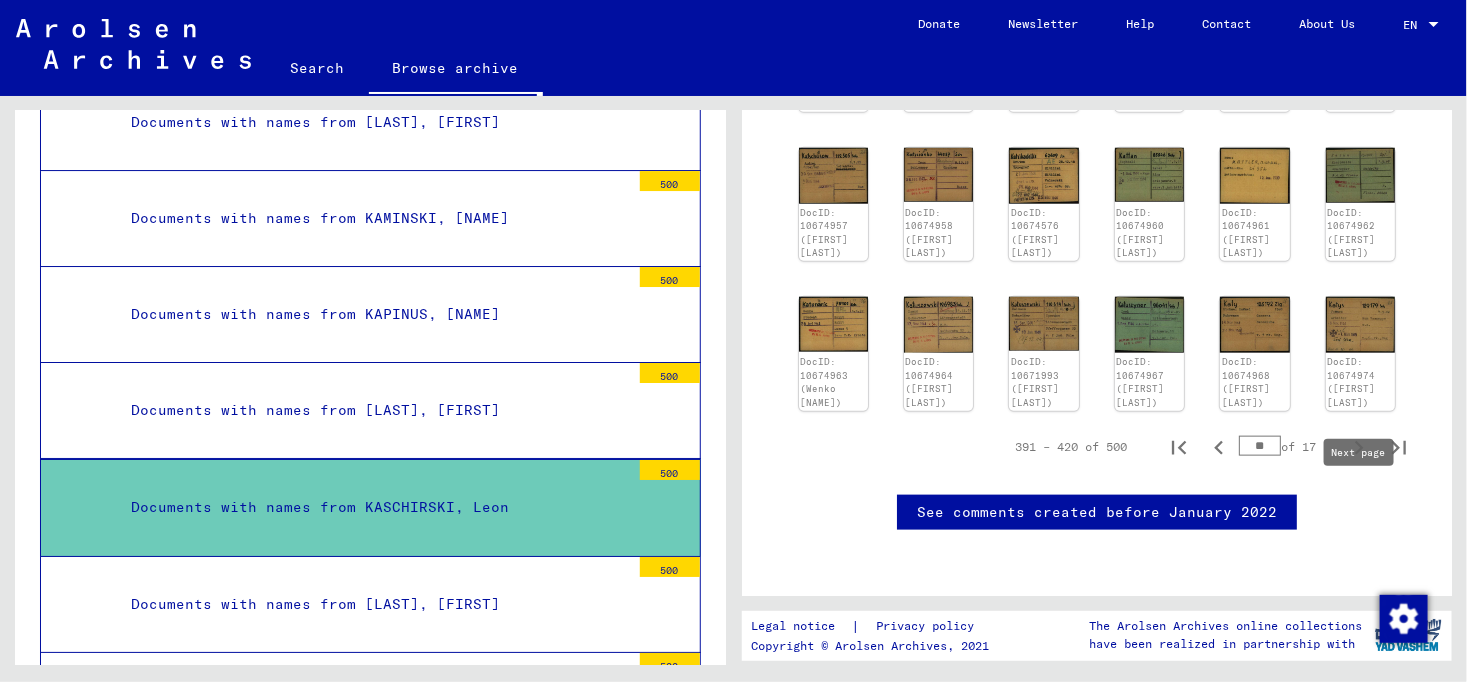 click 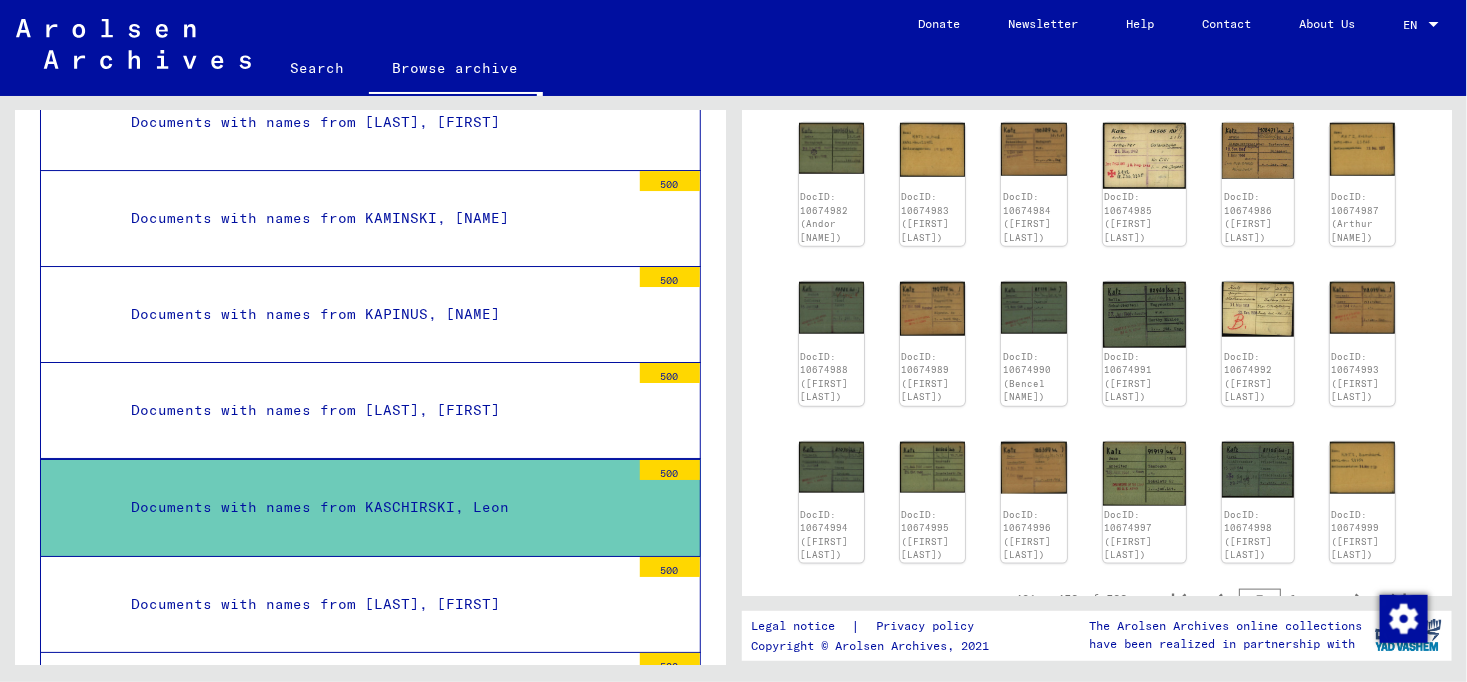 scroll, scrollTop: 162, scrollLeft: 0, axis: vertical 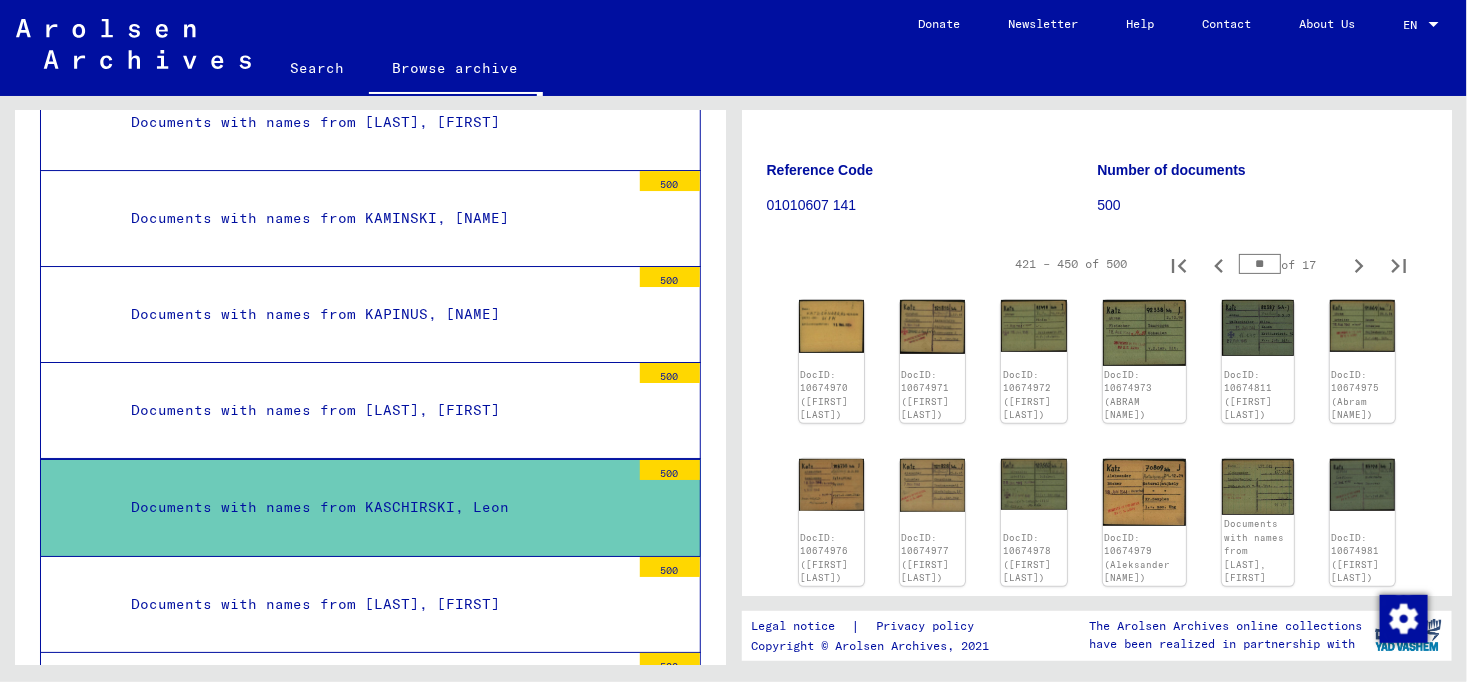 type 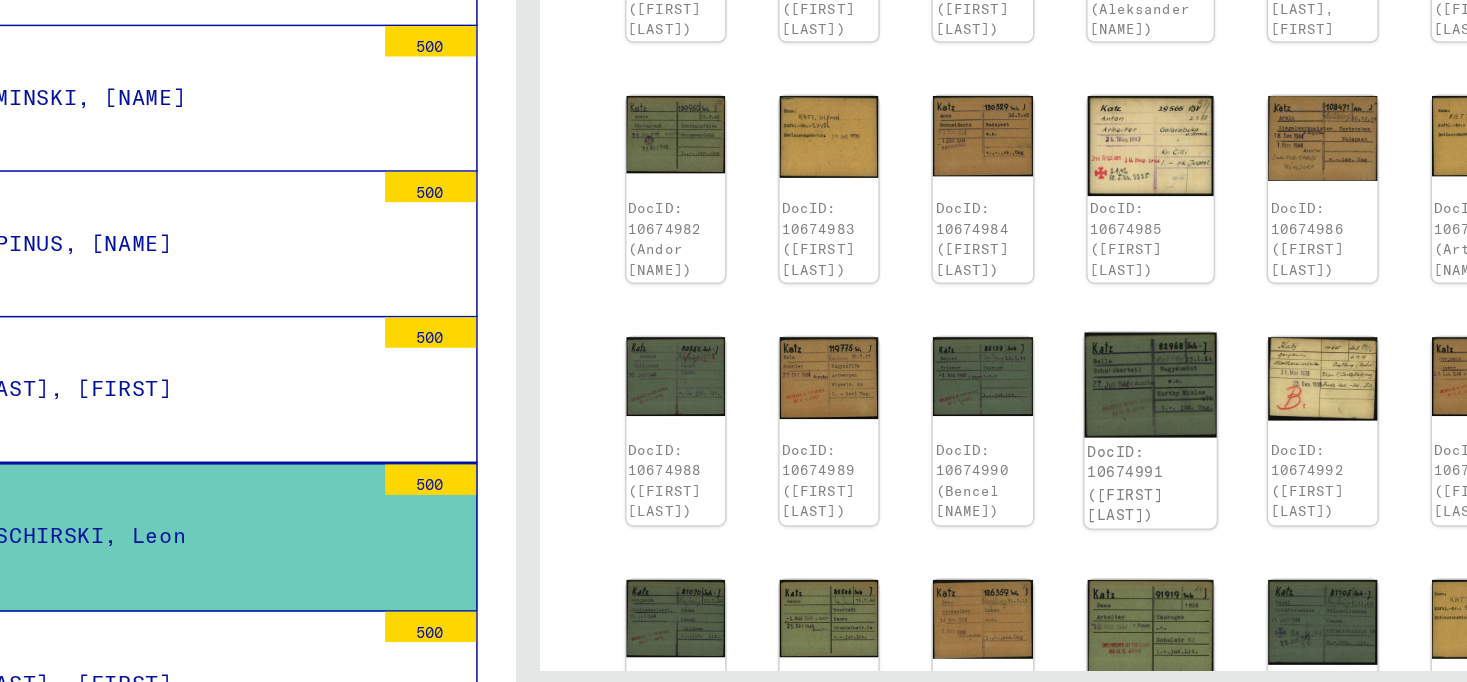 scroll, scrollTop: 573, scrollLeft: 0, axis: vertical 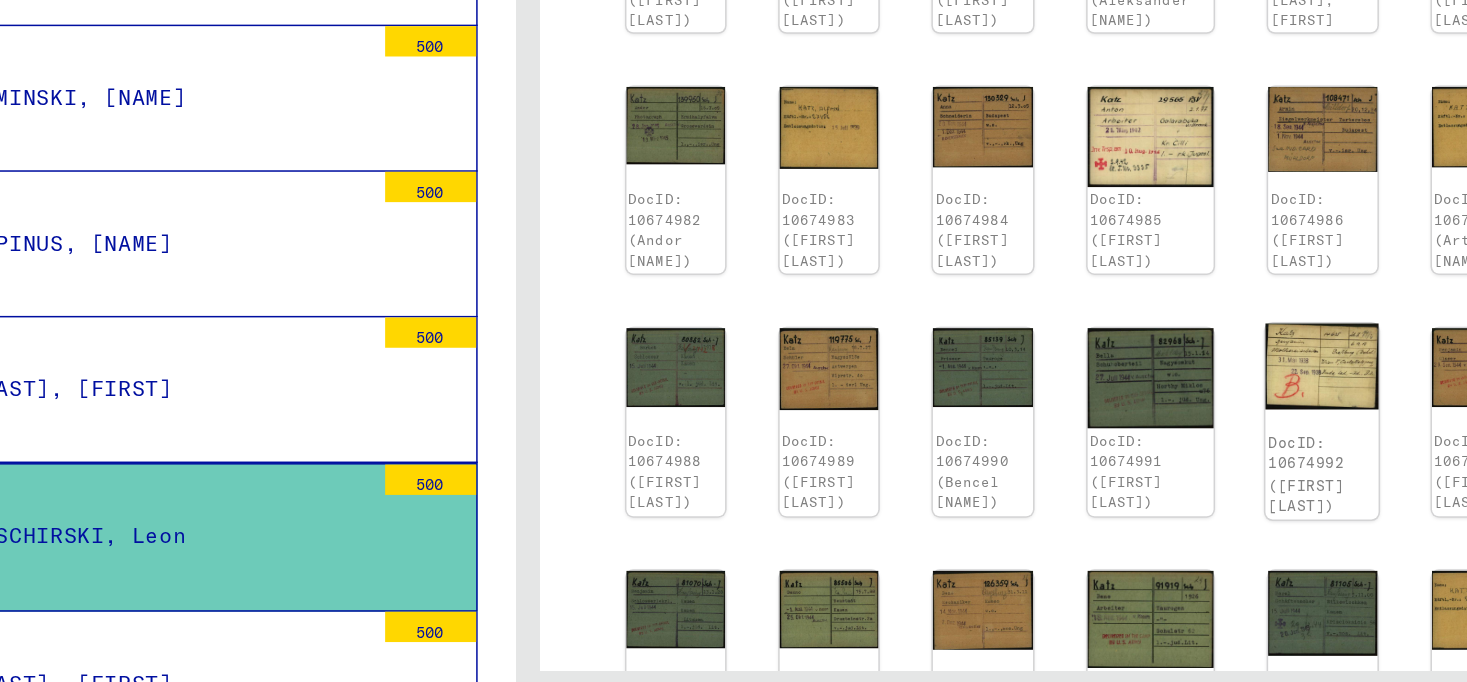 click 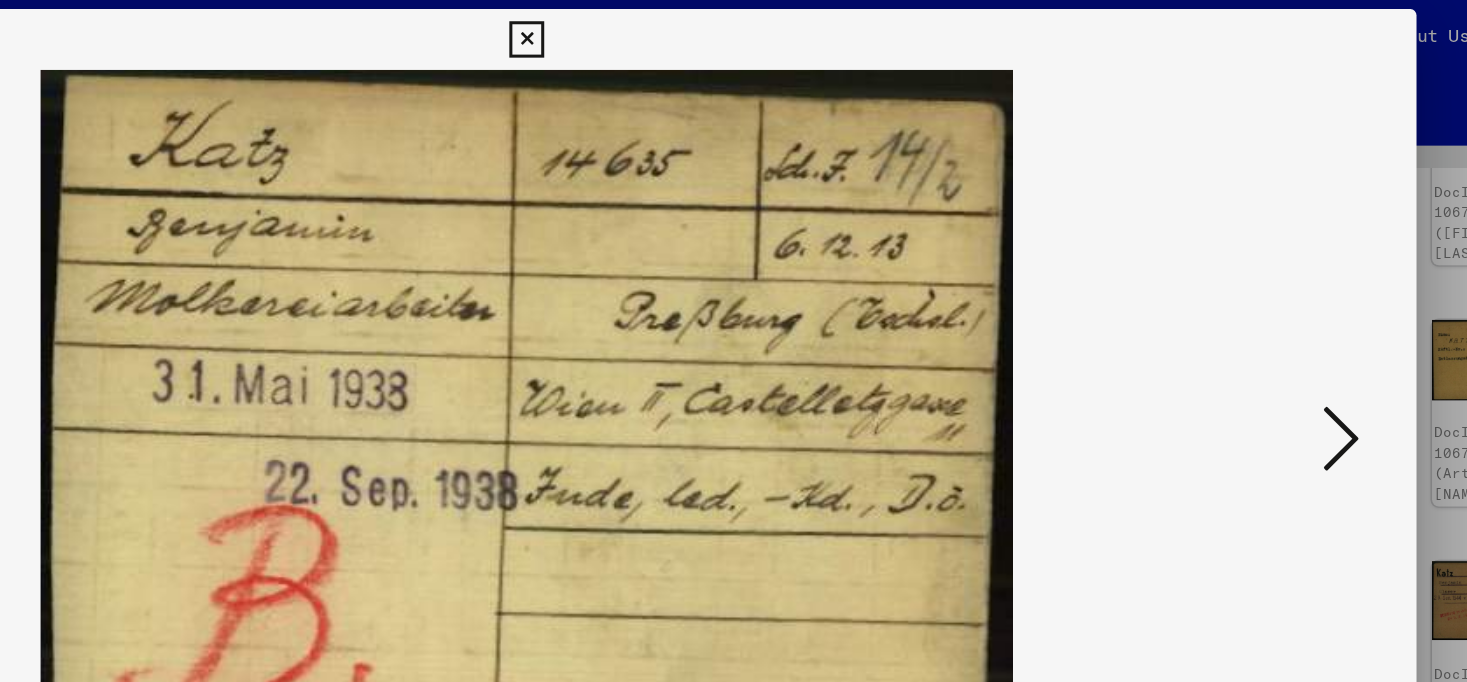 click at bounding box center [1270, 289] 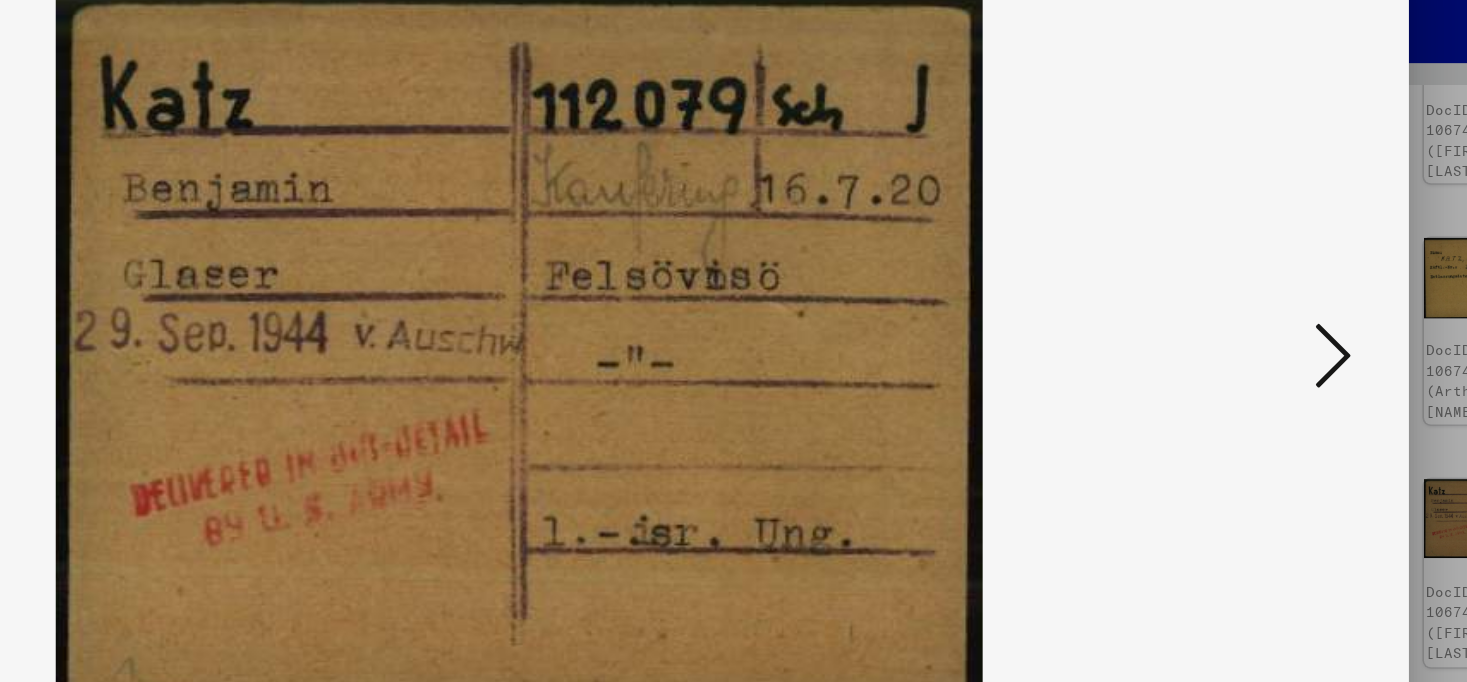click at bounding box center (1270, 289) 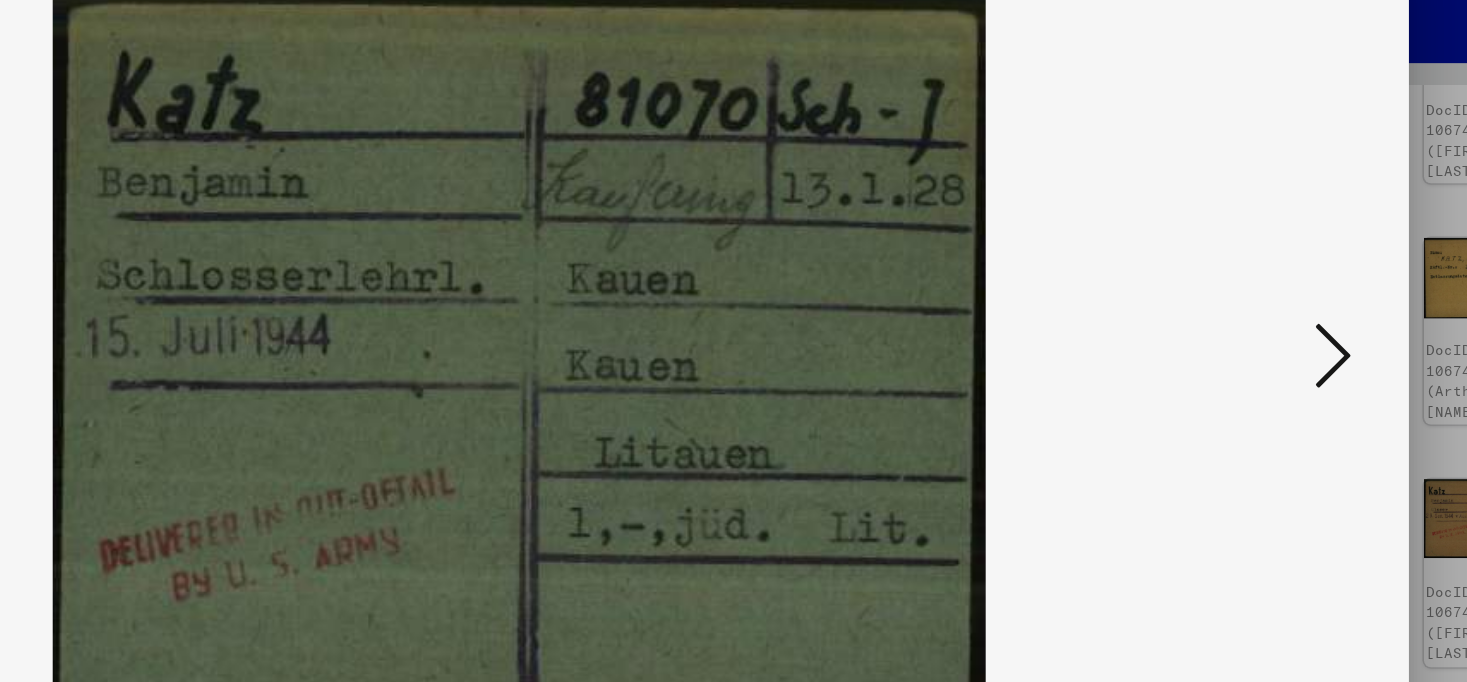 click at bounding box center (1270, 289) 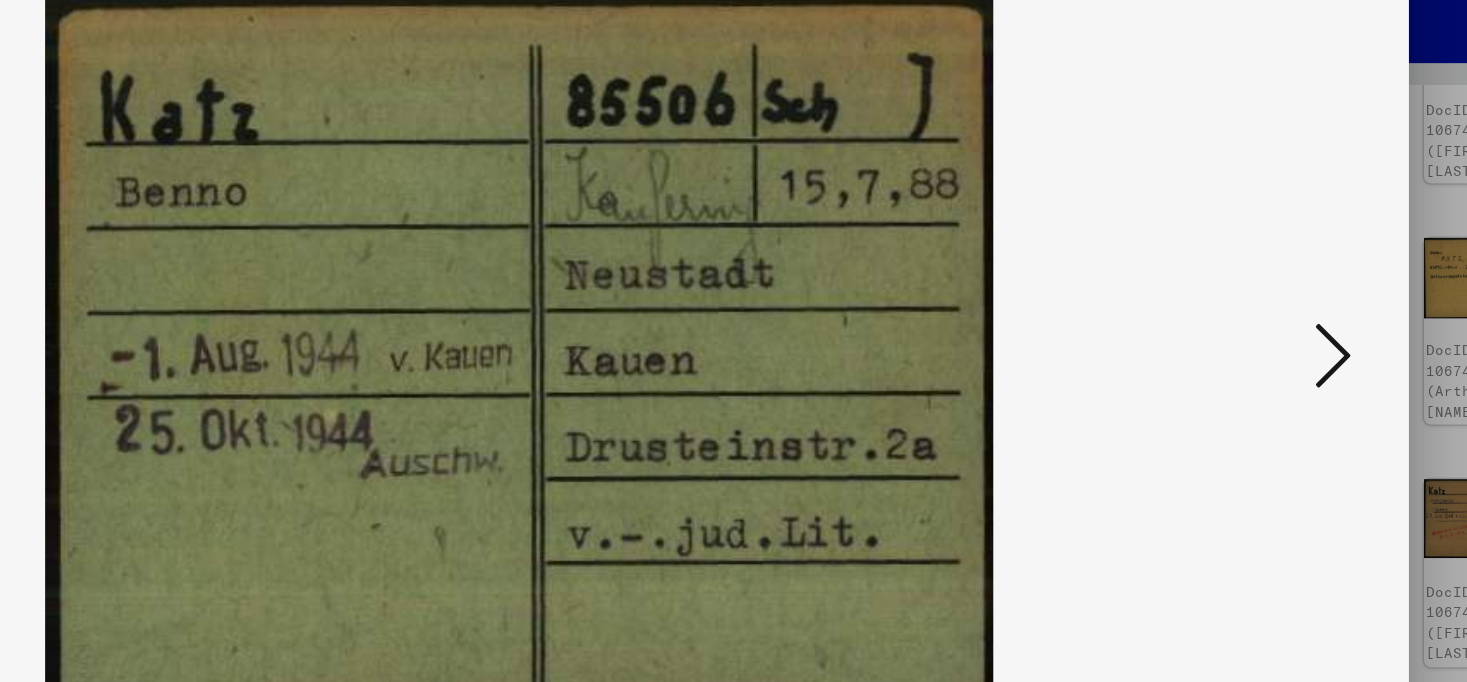 click at bounding box center [1270, 289] 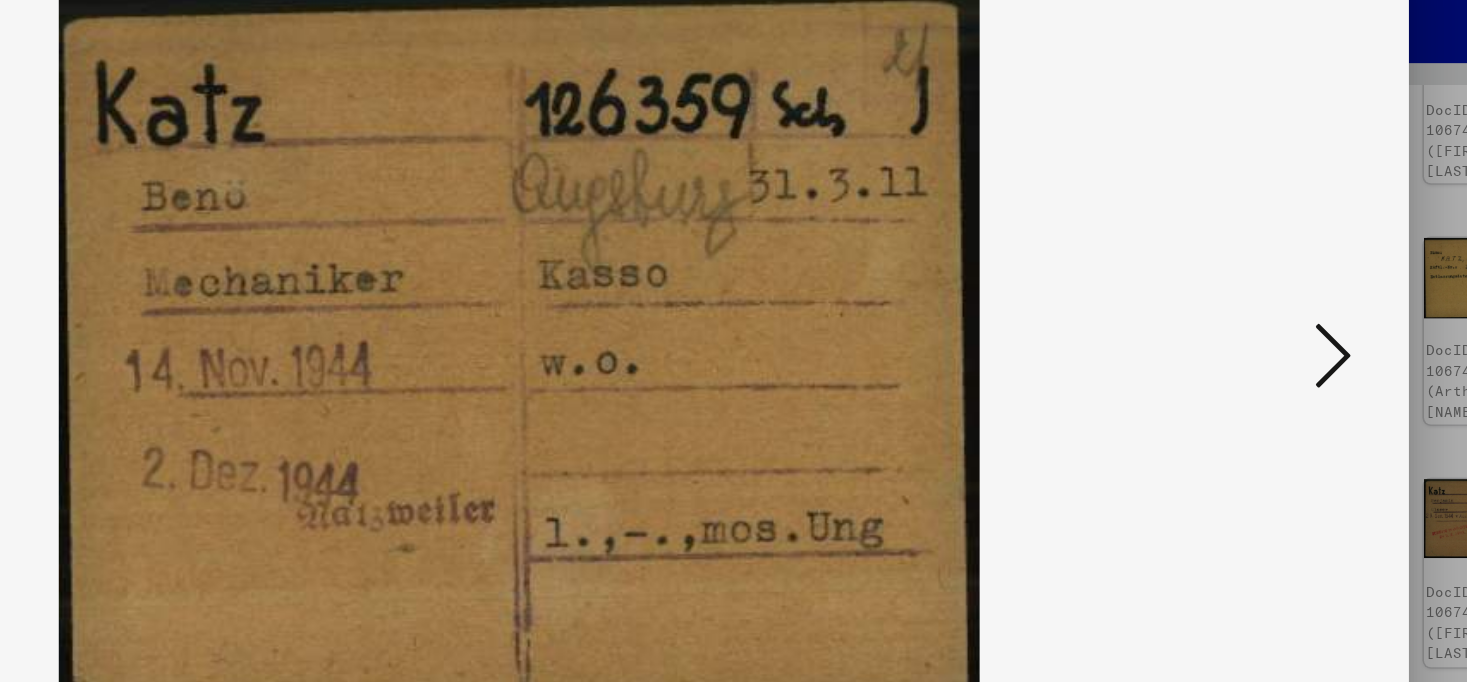 click at bounding box center [1270, 289] 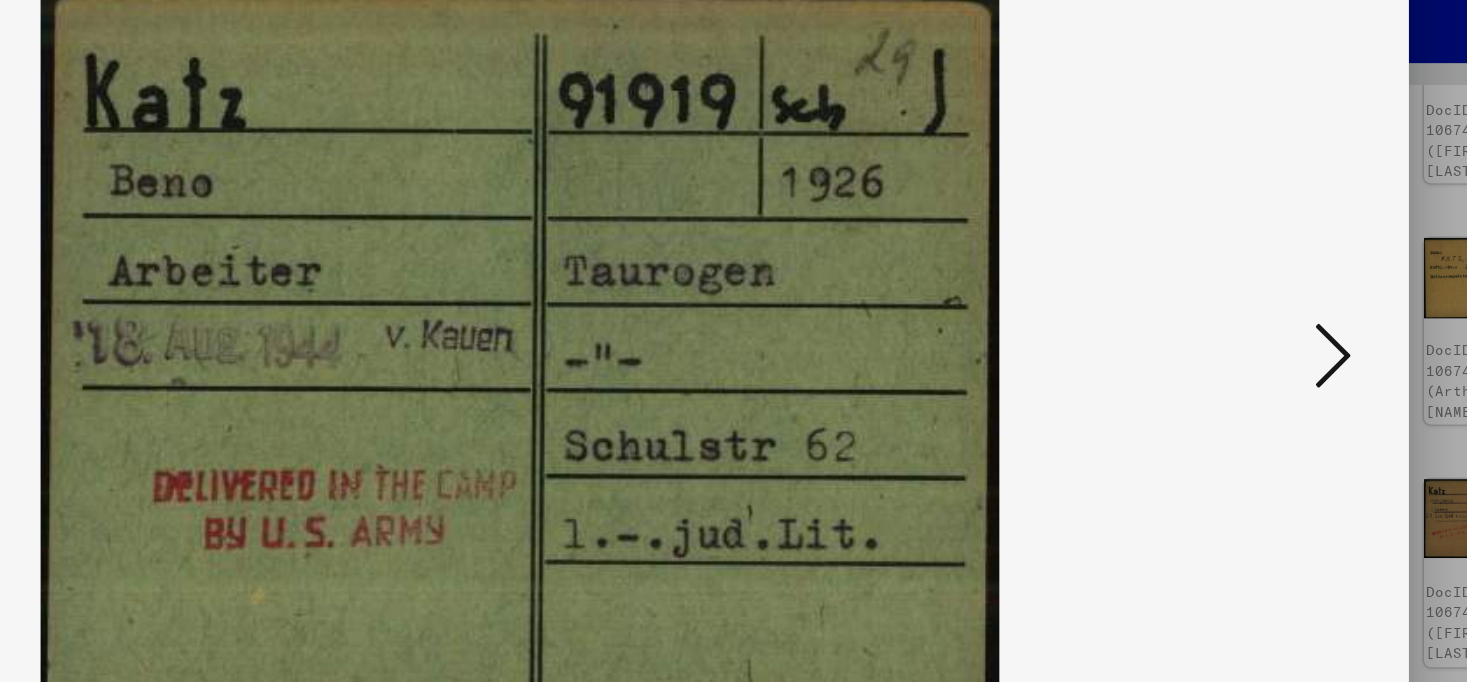 click at bounding box center (1270, 289) 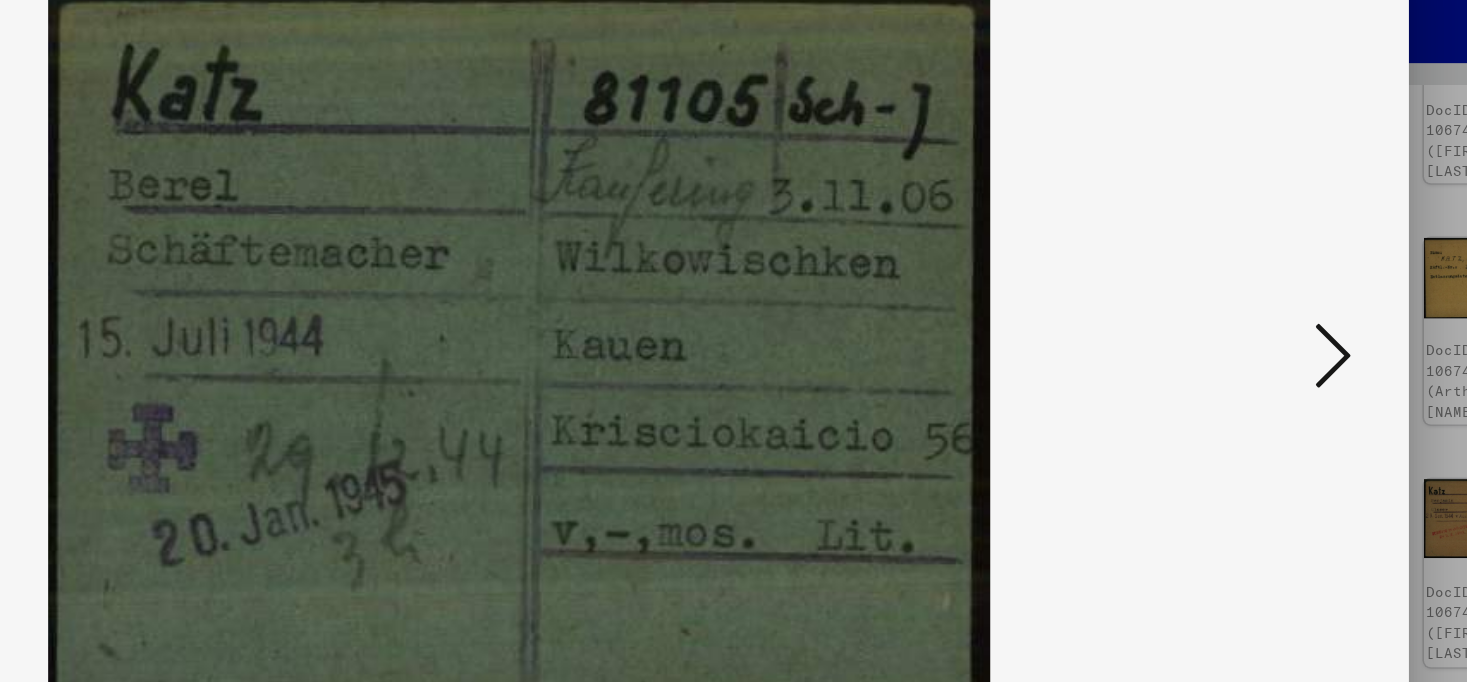 click at bounding box center [1270, 289] 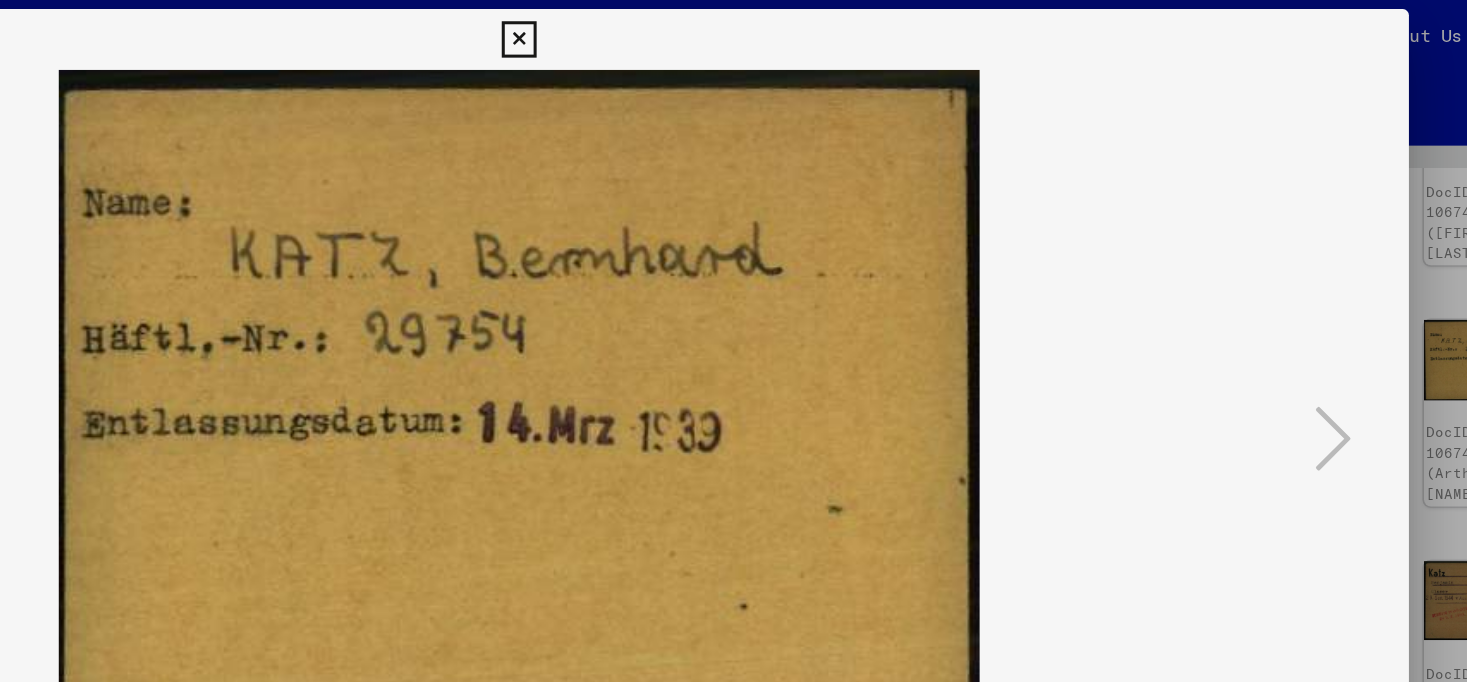 click at bounding box center [733, 26] 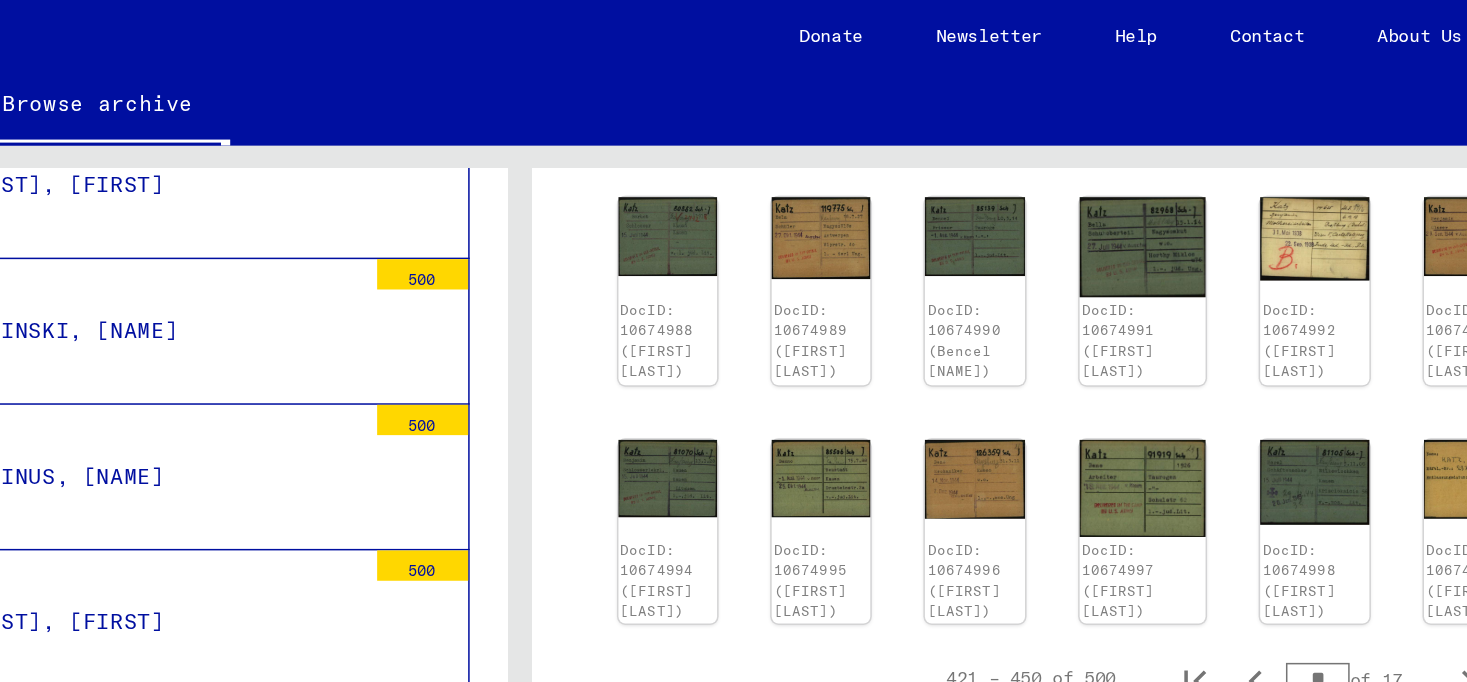 scroll, scrollTop: 1016, scrollLeft: 0, axis: vertical 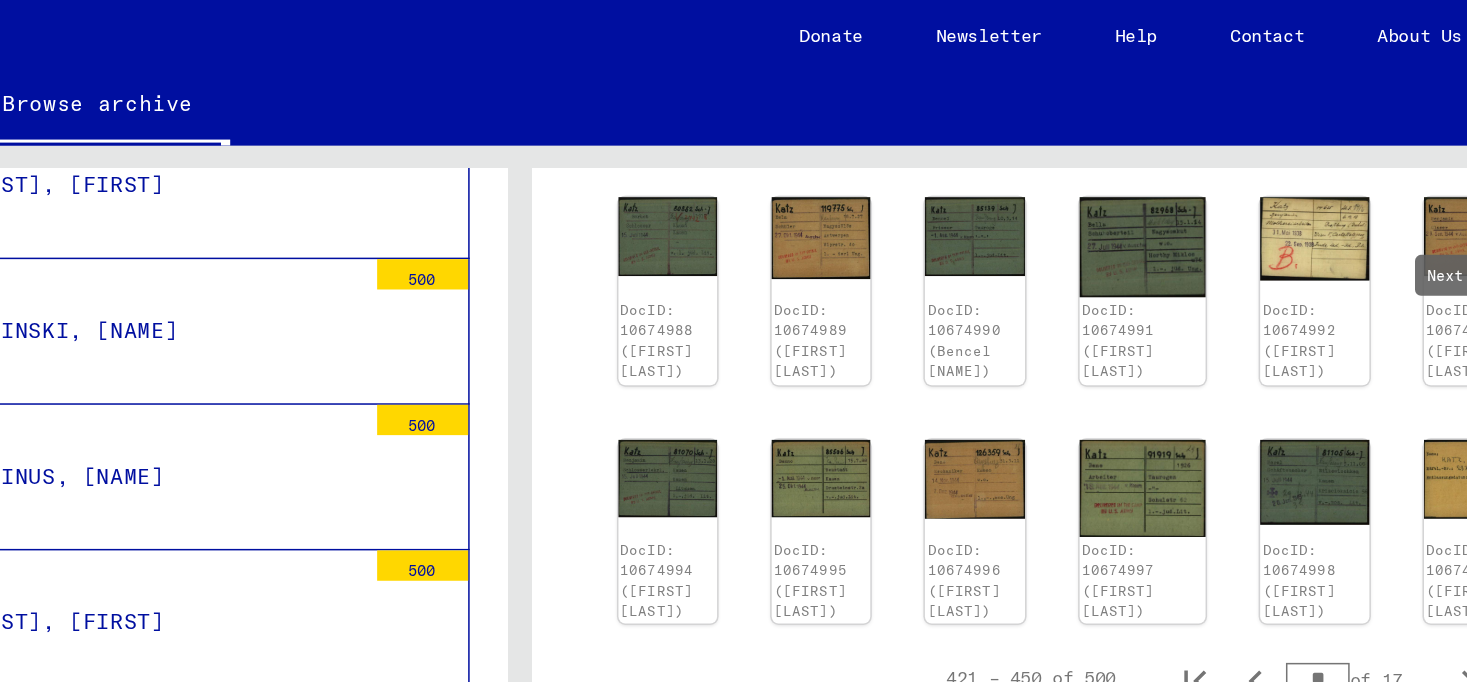 click 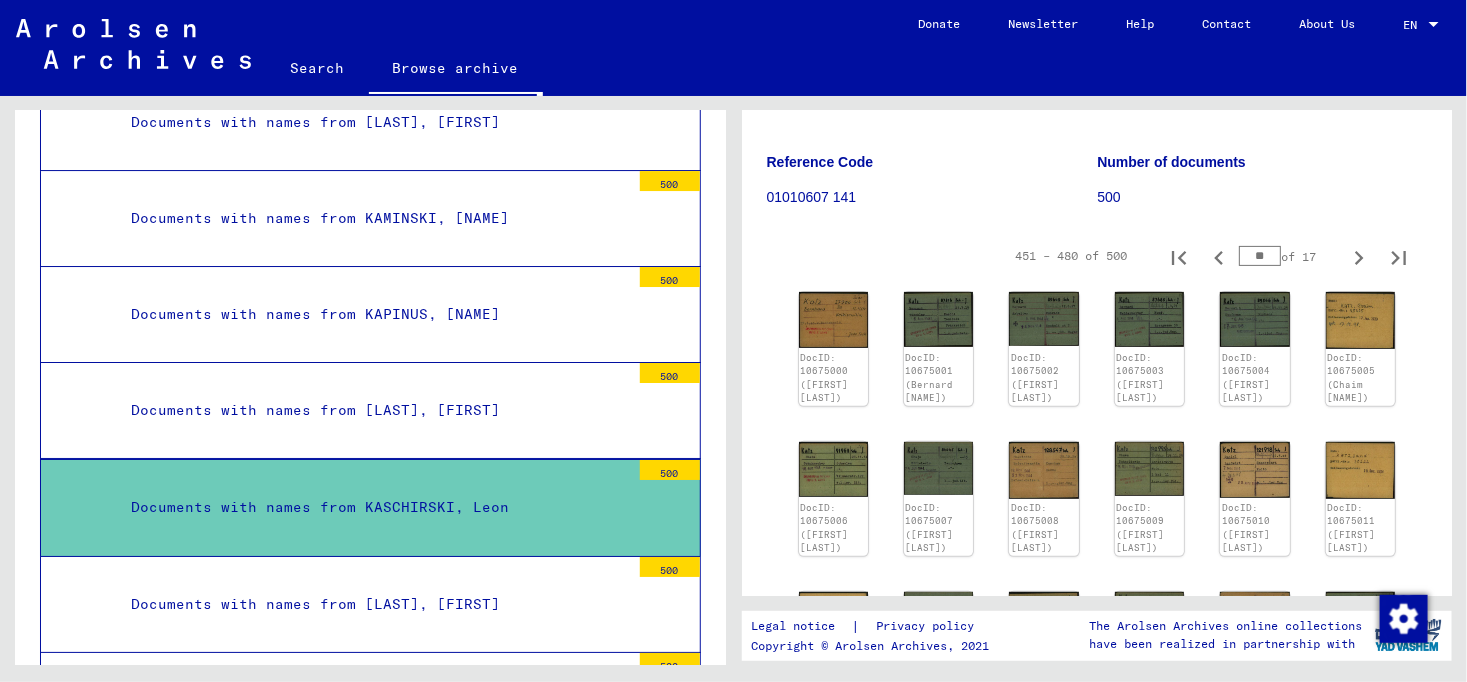 scroll, scrollTop: 164, scrollLeft: 0, axis: vertical 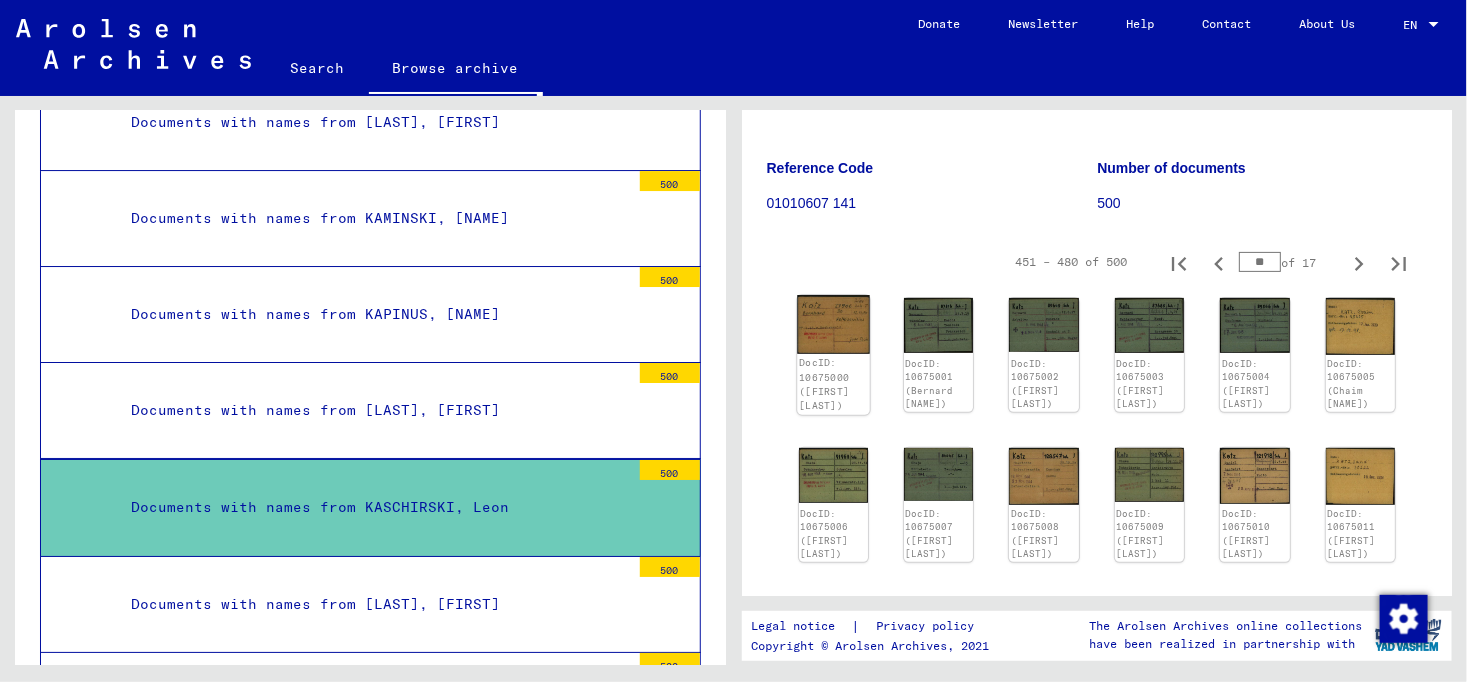 click 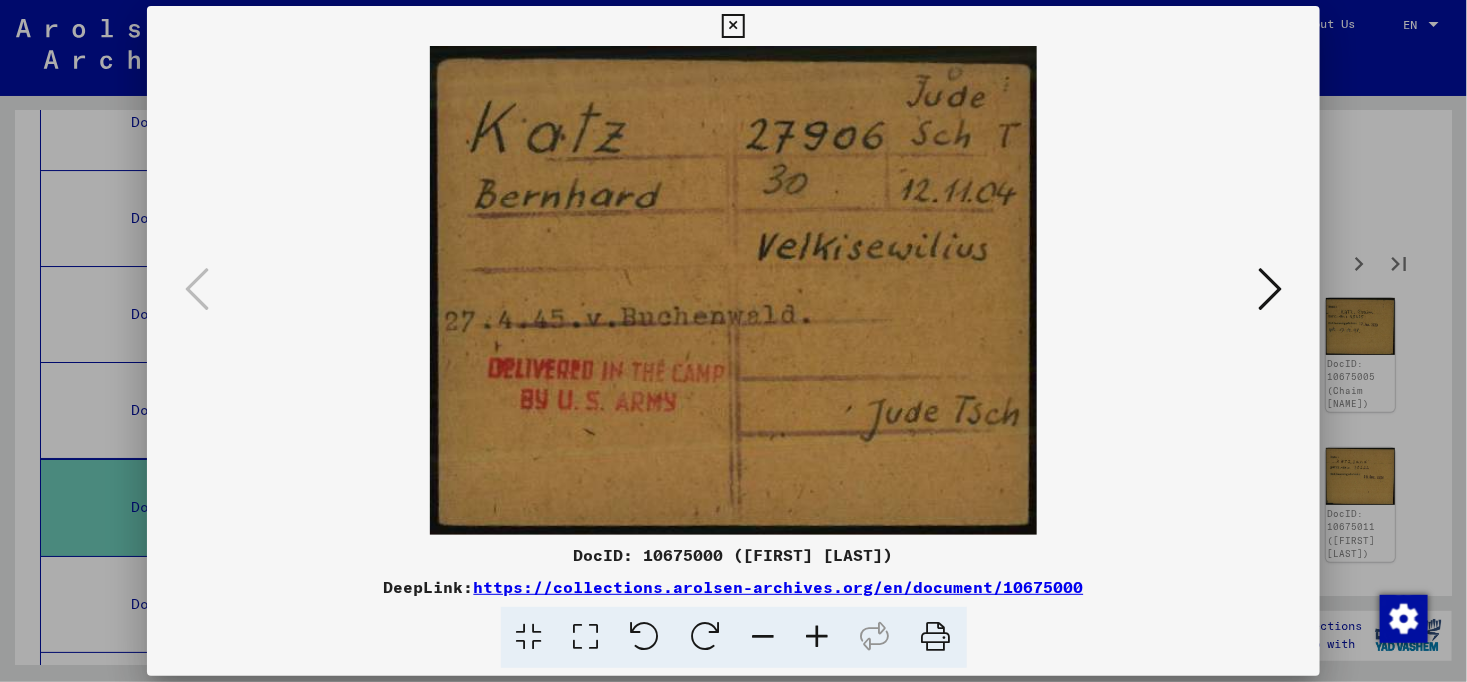 click at bounding box center [1270, 289] 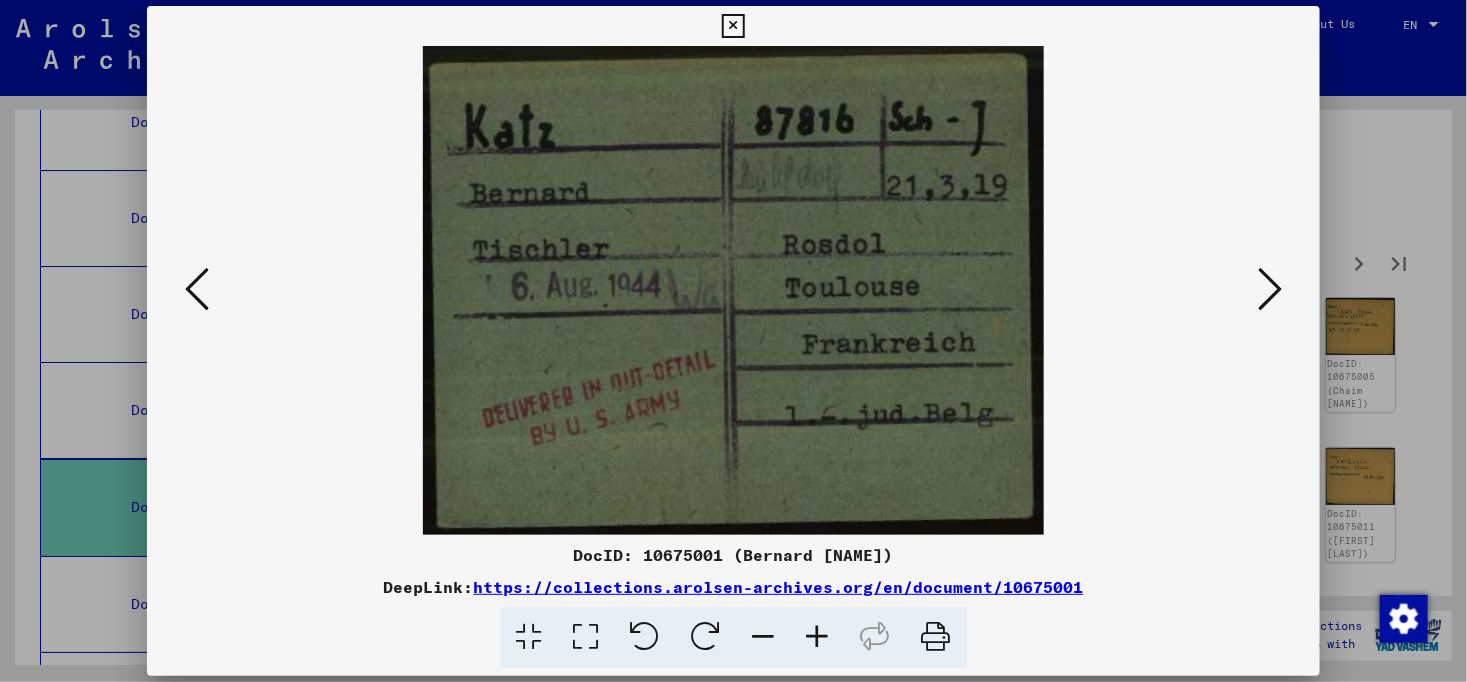 click at bounding box center (1270, 289) 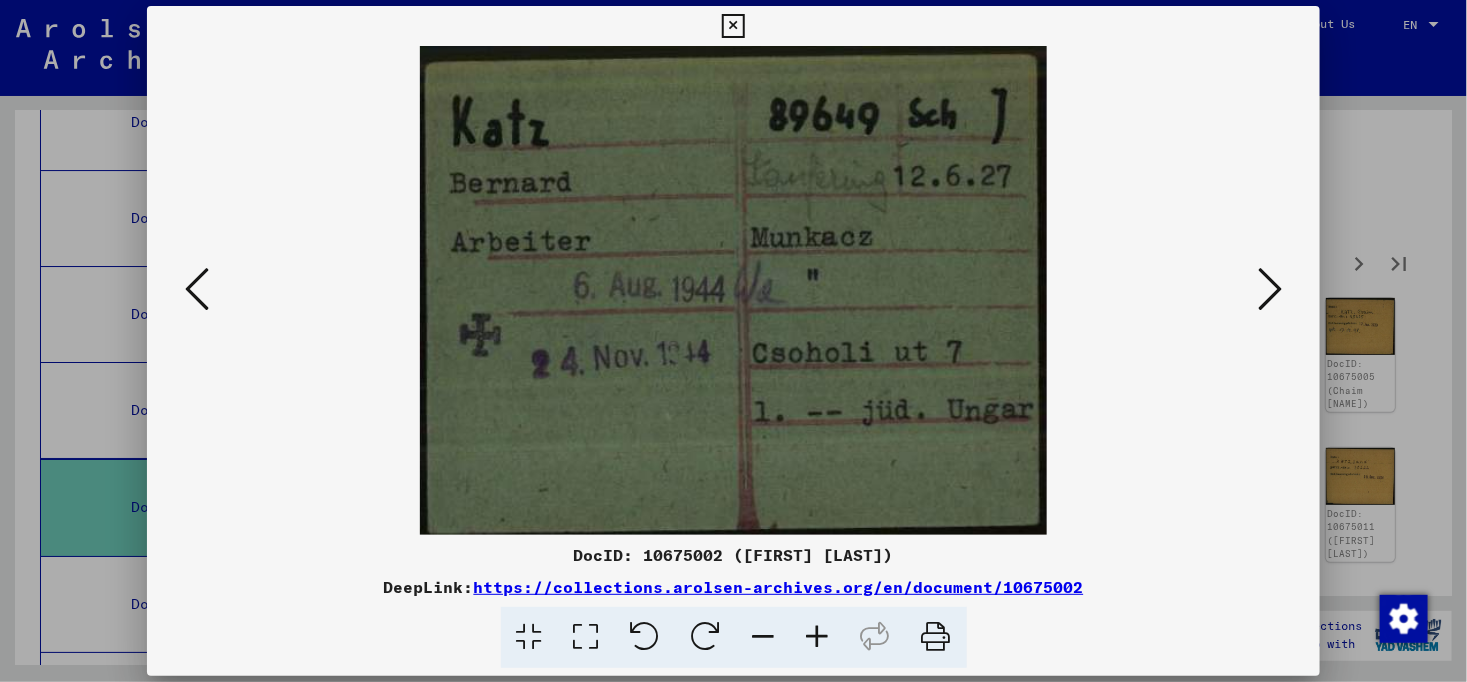 click at bounding box center (1270, 289) 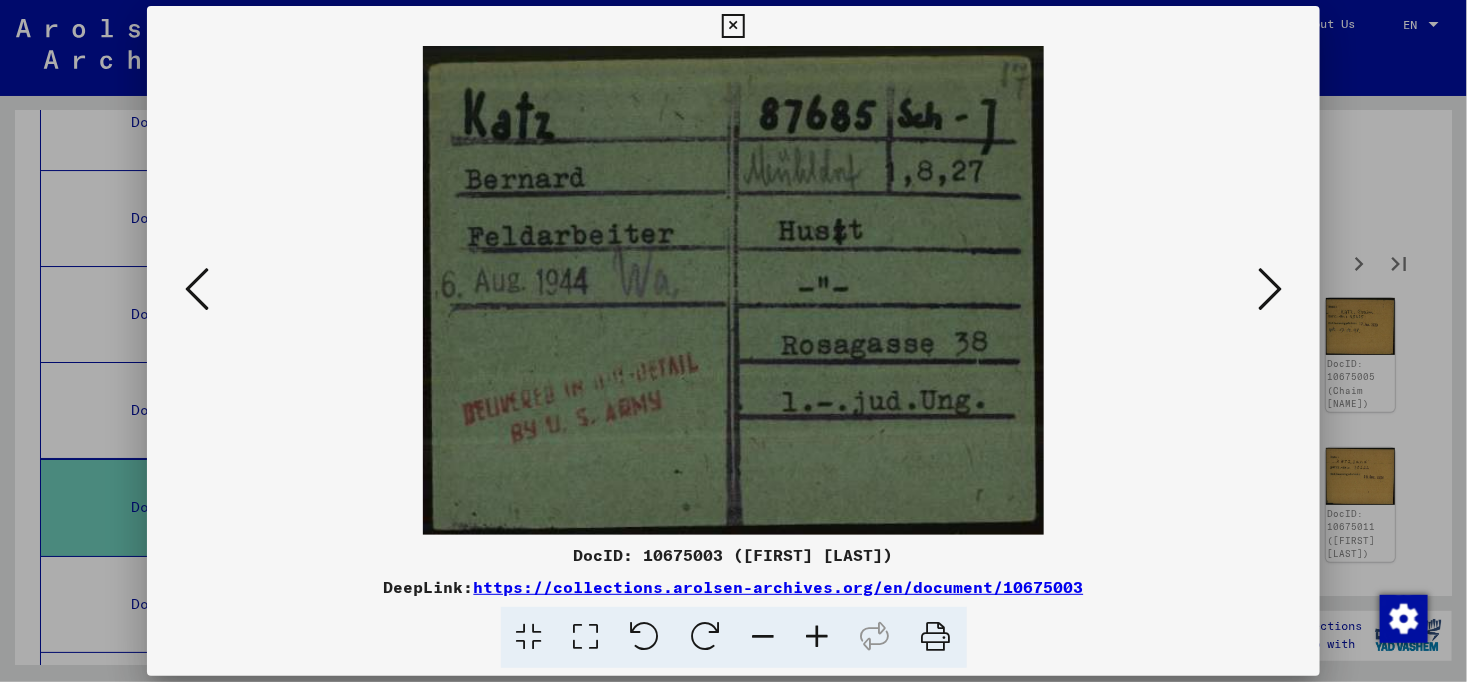 click at bounding box center (1270, 289) 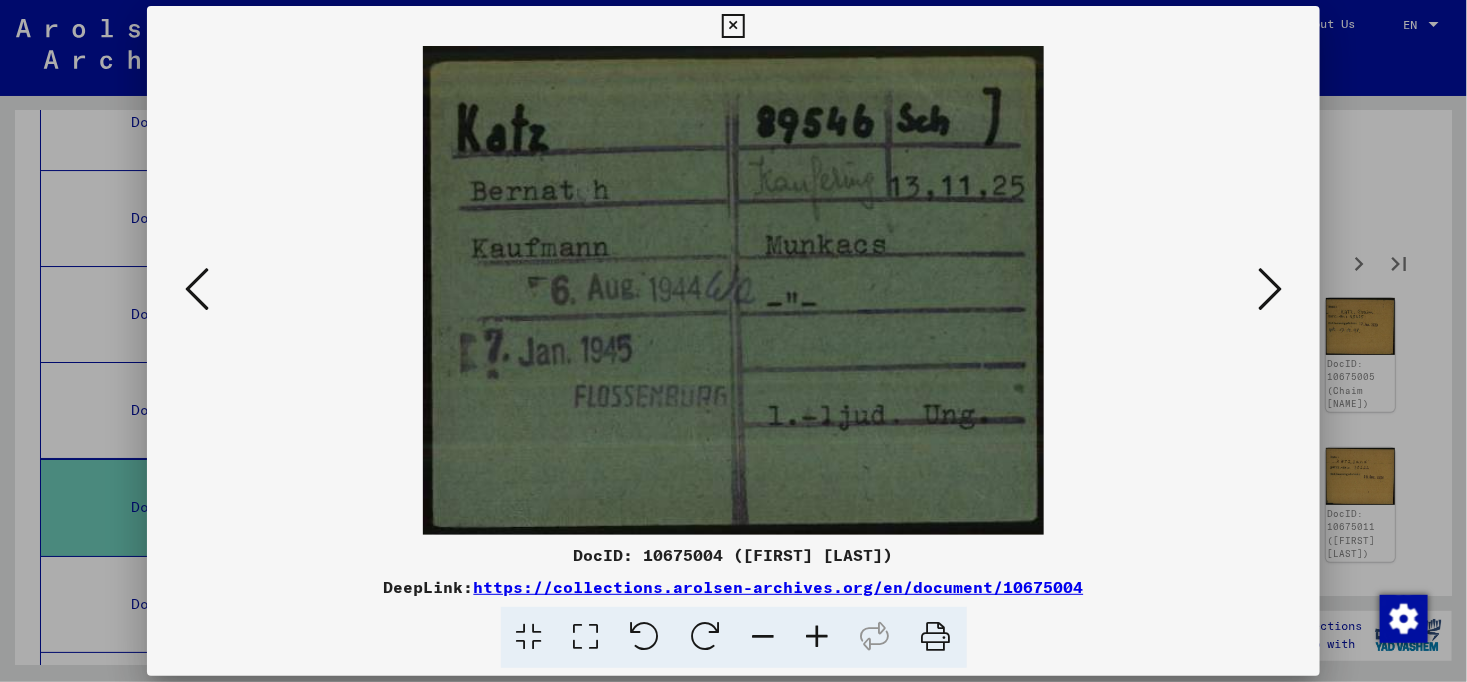 click at bounding box center [1270, 289] 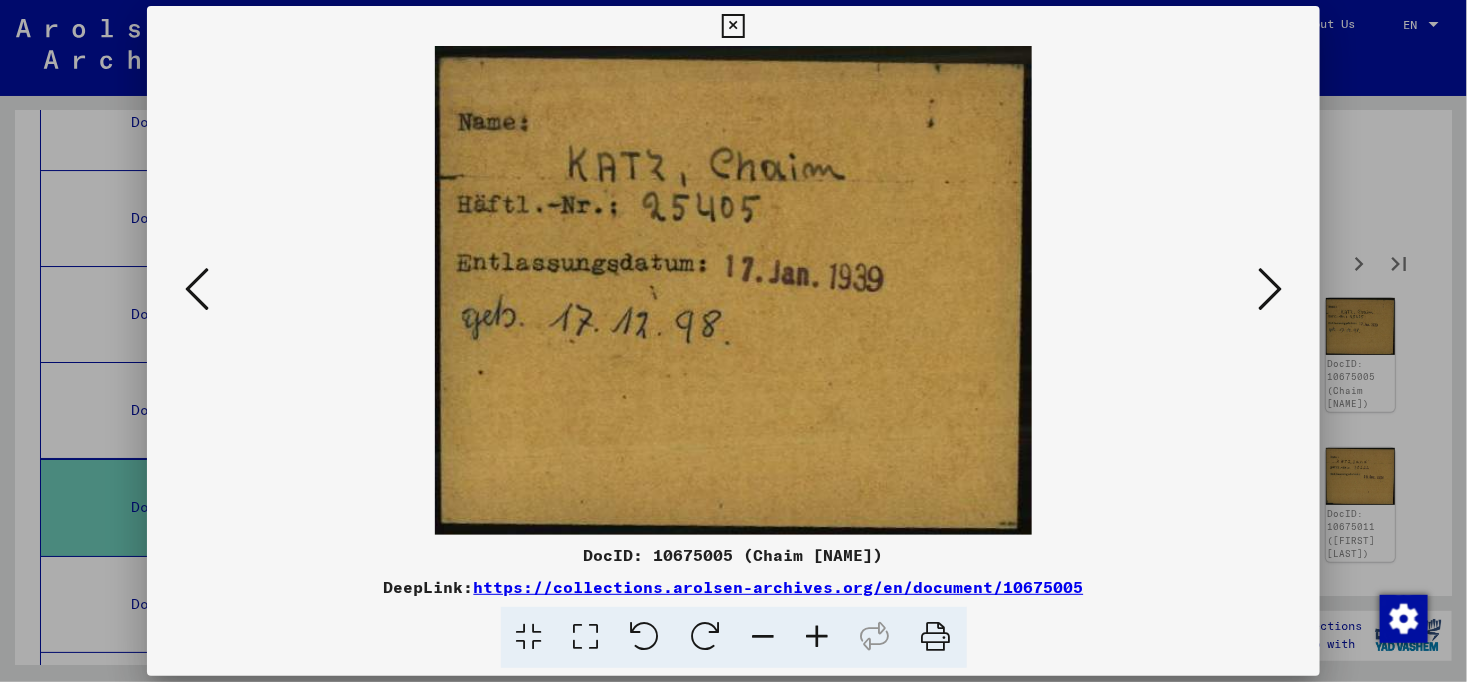 click at bounding box center [1270, 289] 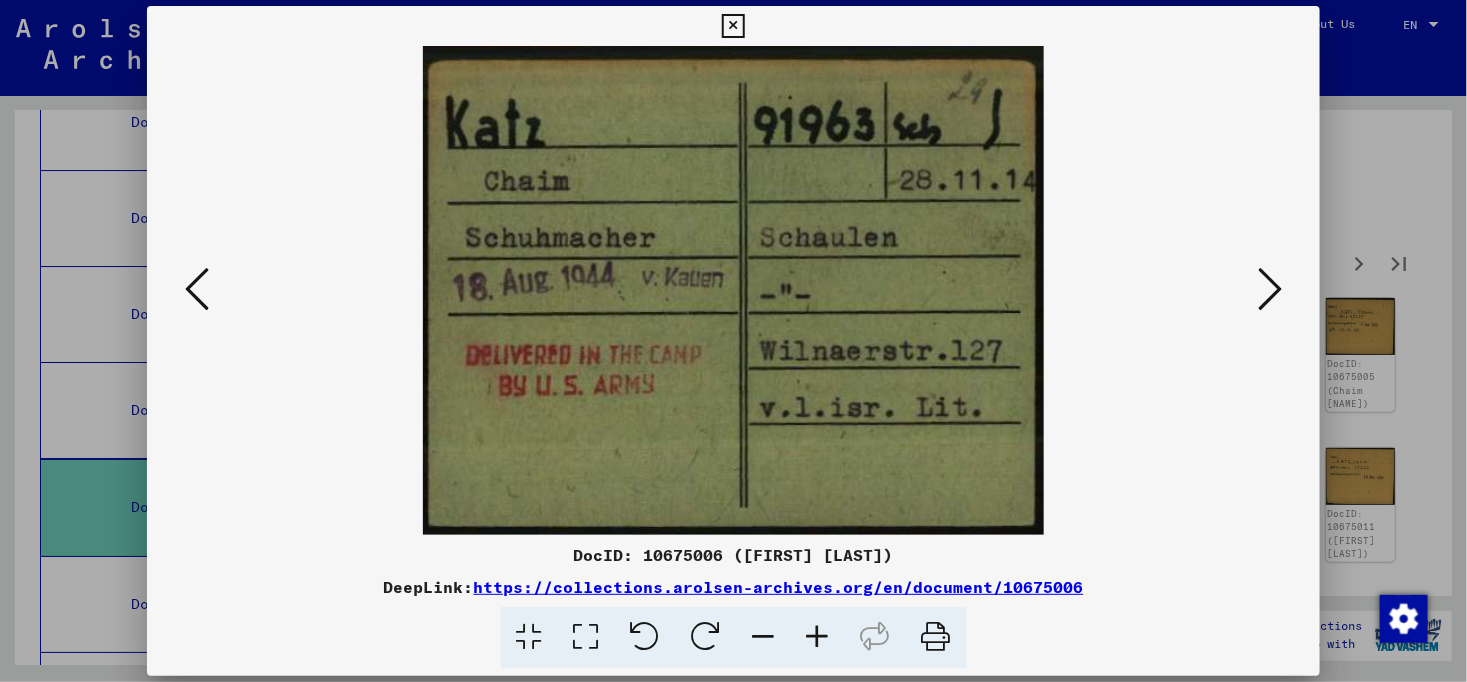 click at bounding box center (1270, 289) 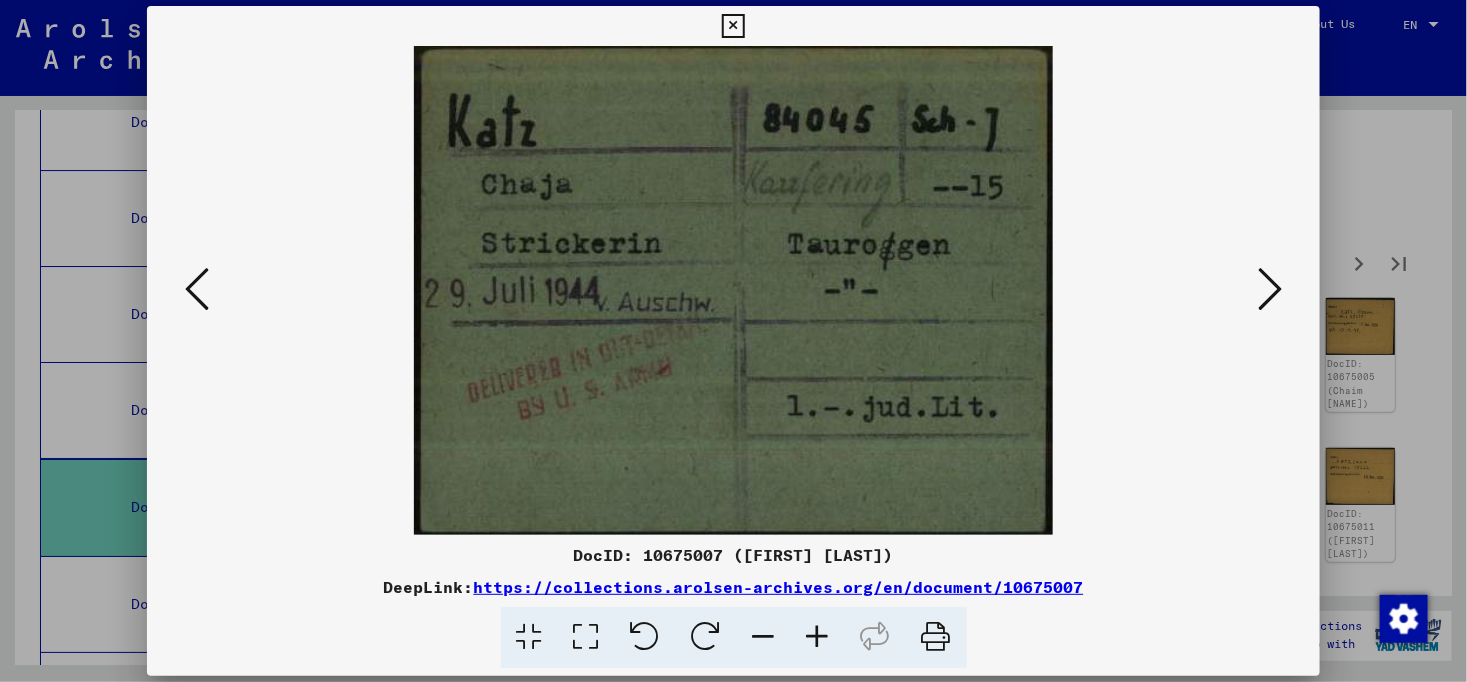 click at bounding box center (1270, 289) 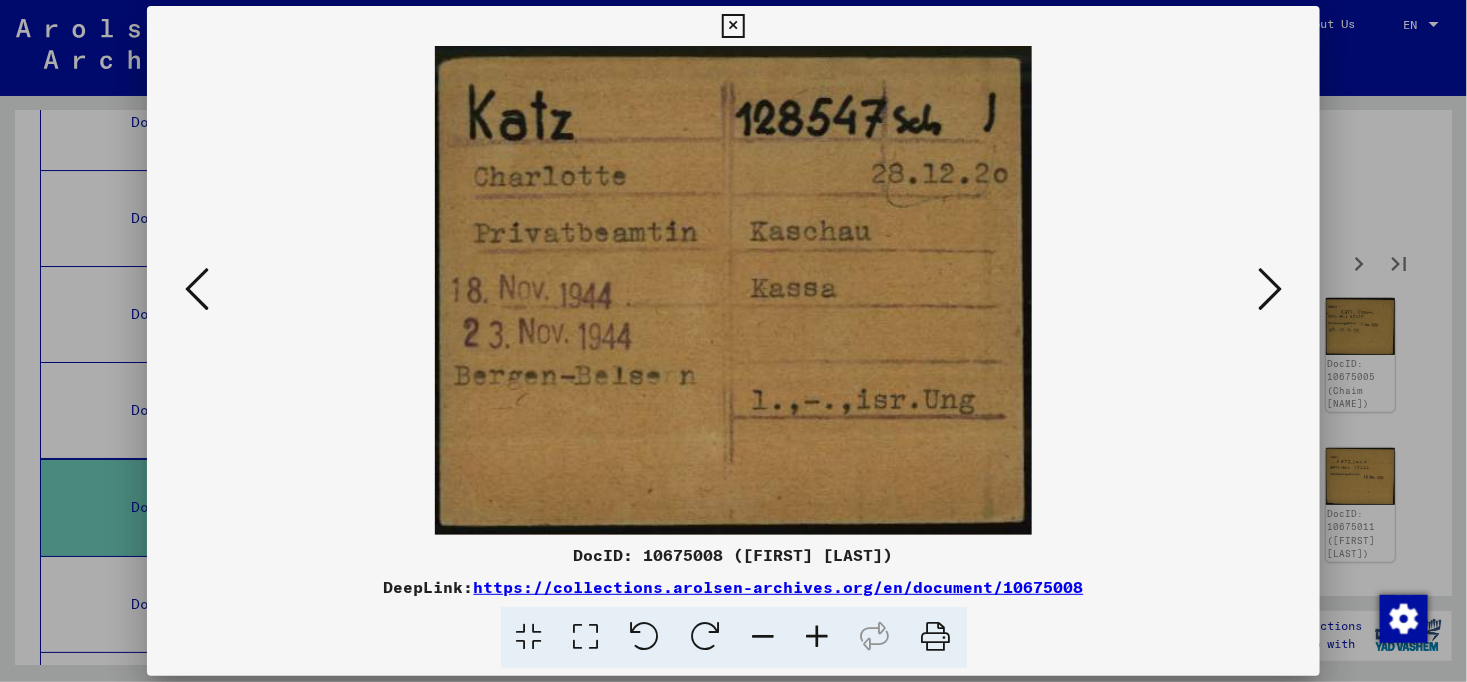 click at bounding box center (733, 26) 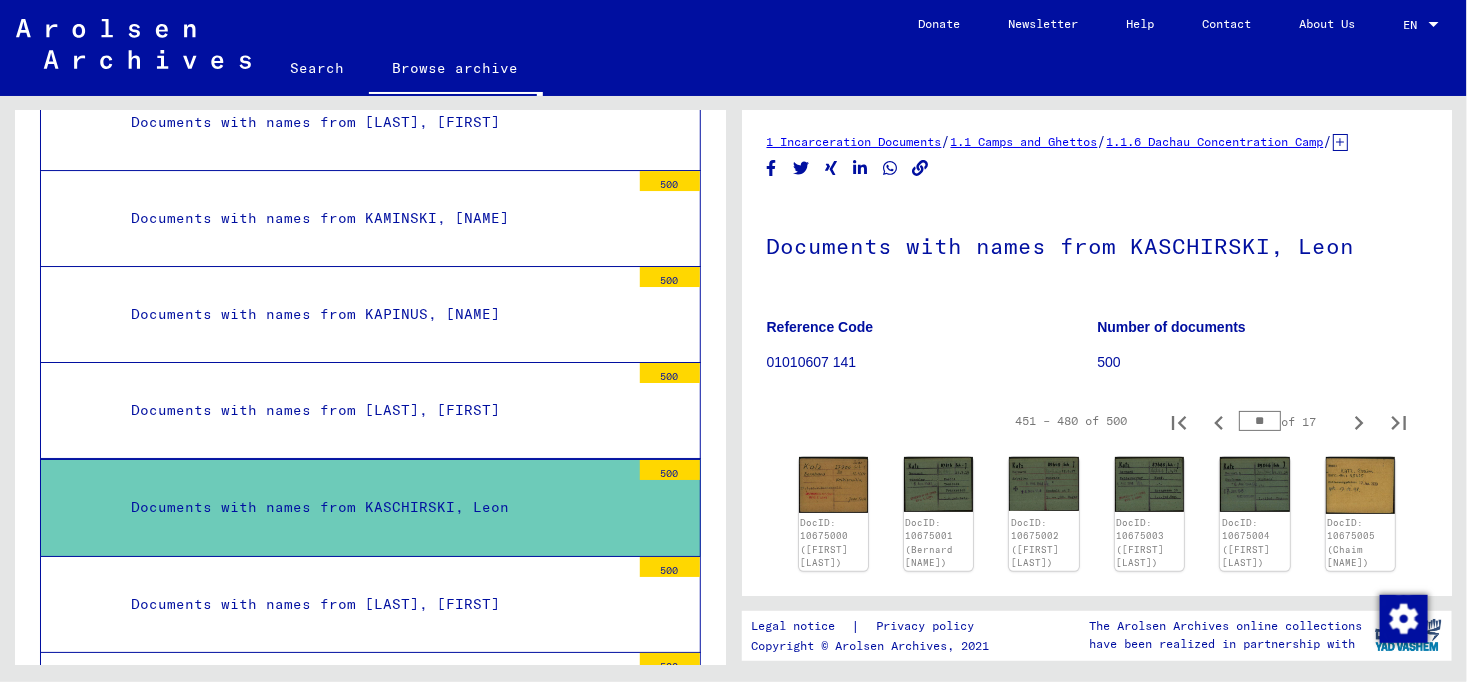 scroll, scrollTop: 0, scrollLeft: 0, axis: both 